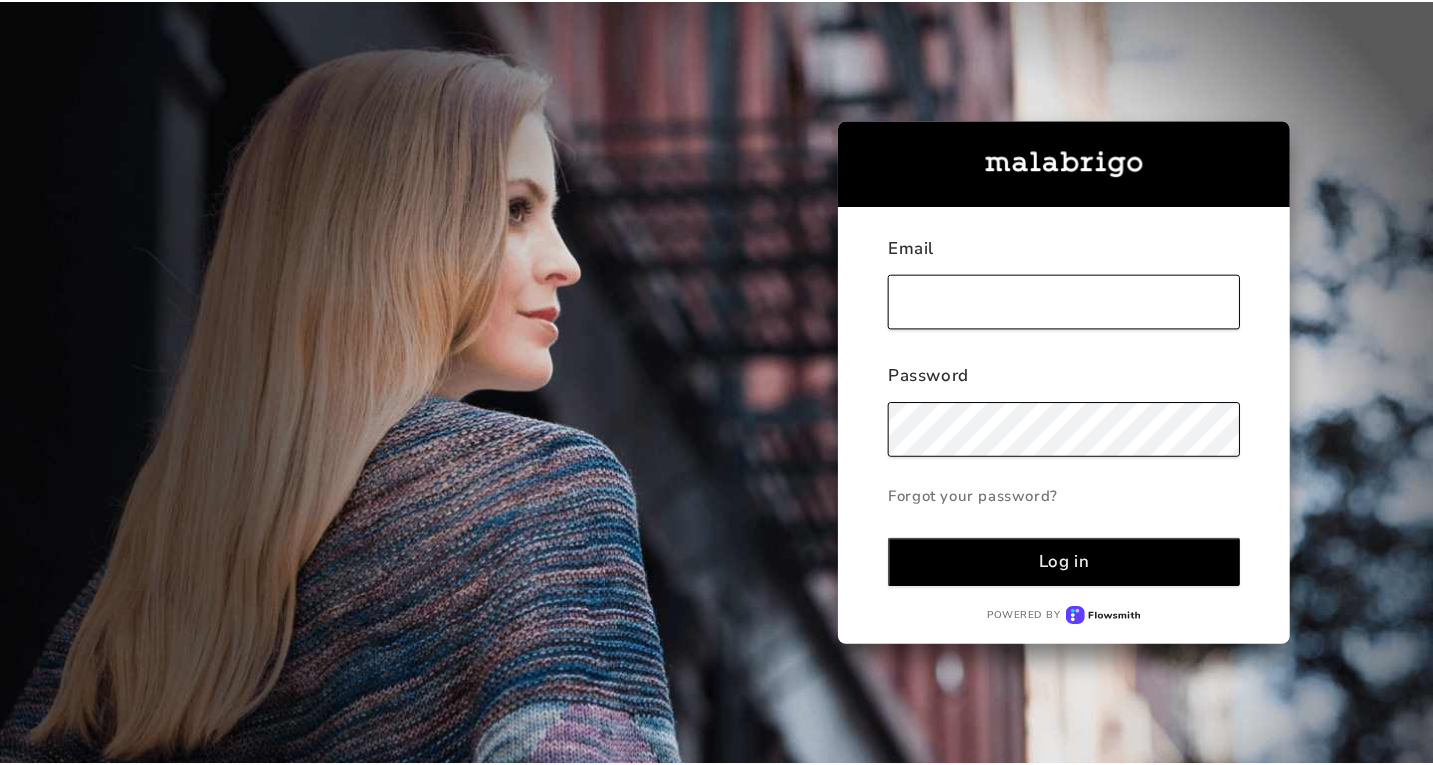 scroll, scrollTop: 0, scrollLeft: 0, axis: both 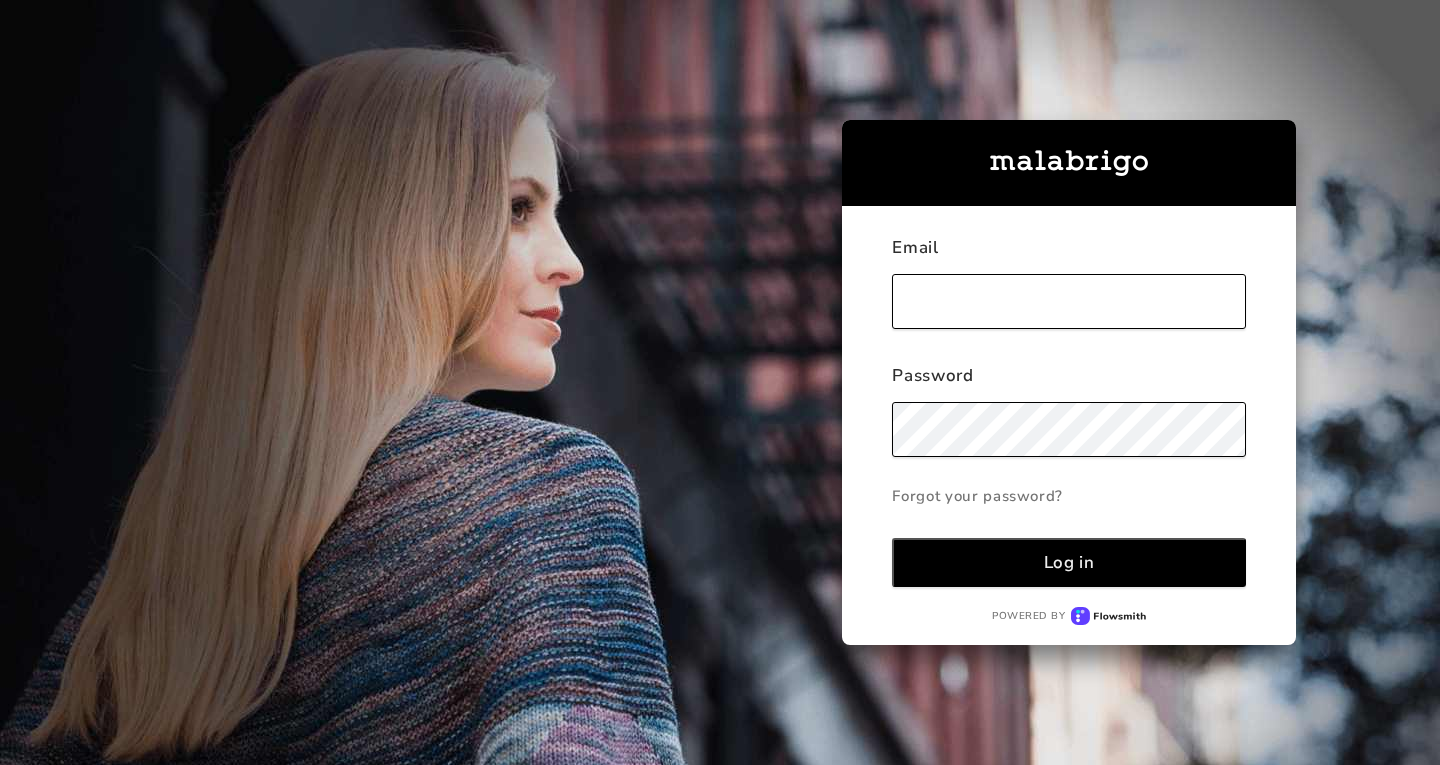 type on "[EMAIL]" 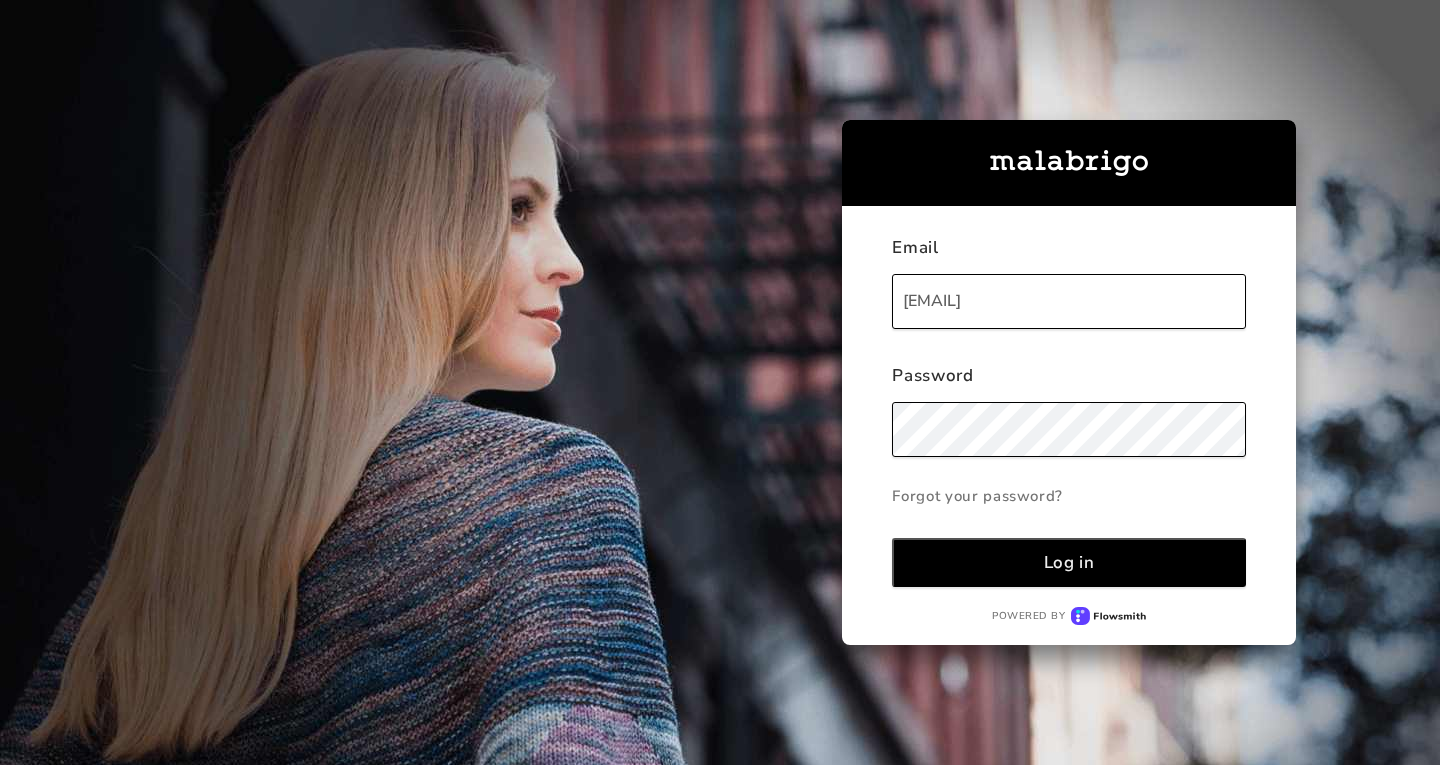 click on "Log in" at bounding box center (1069, 562) 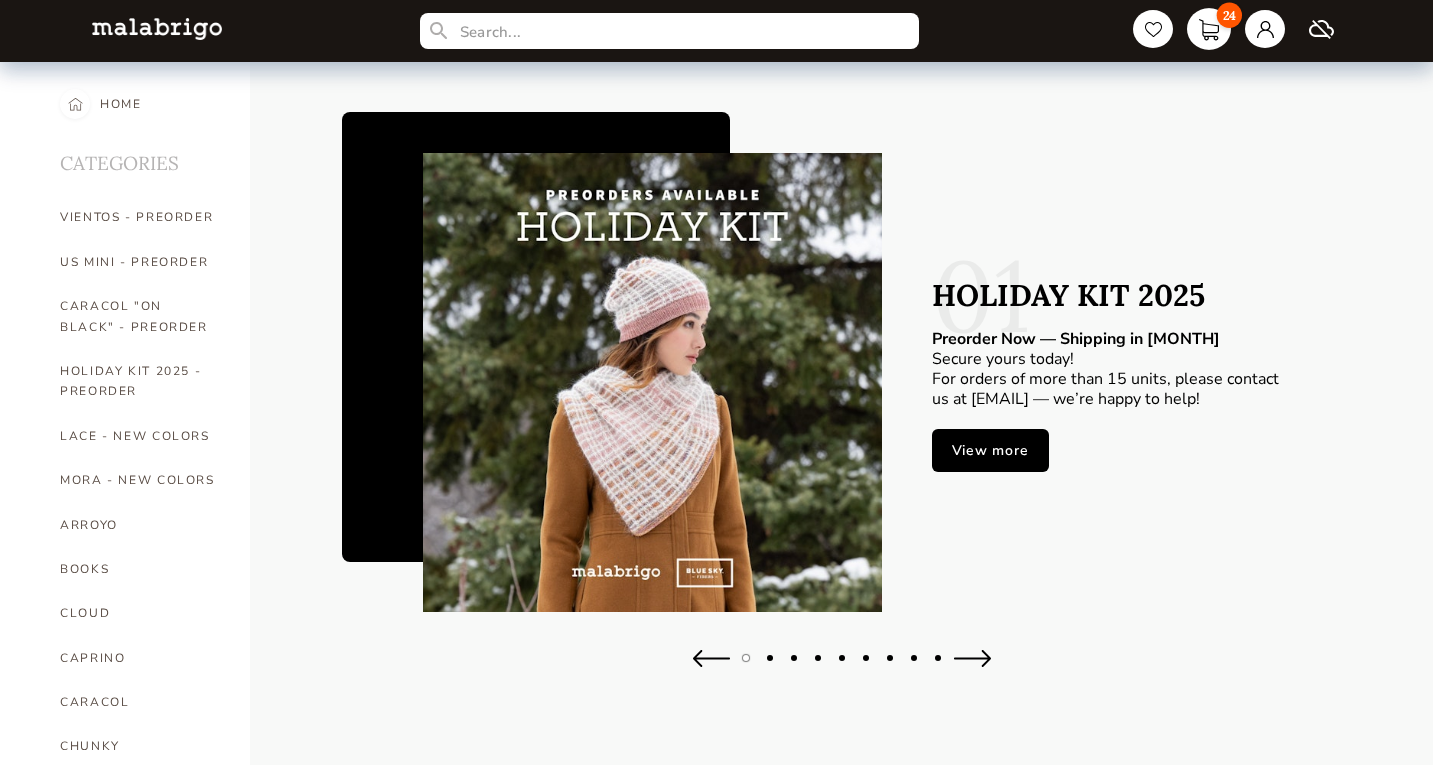 click on "24" at bounding box center (1209, 29) 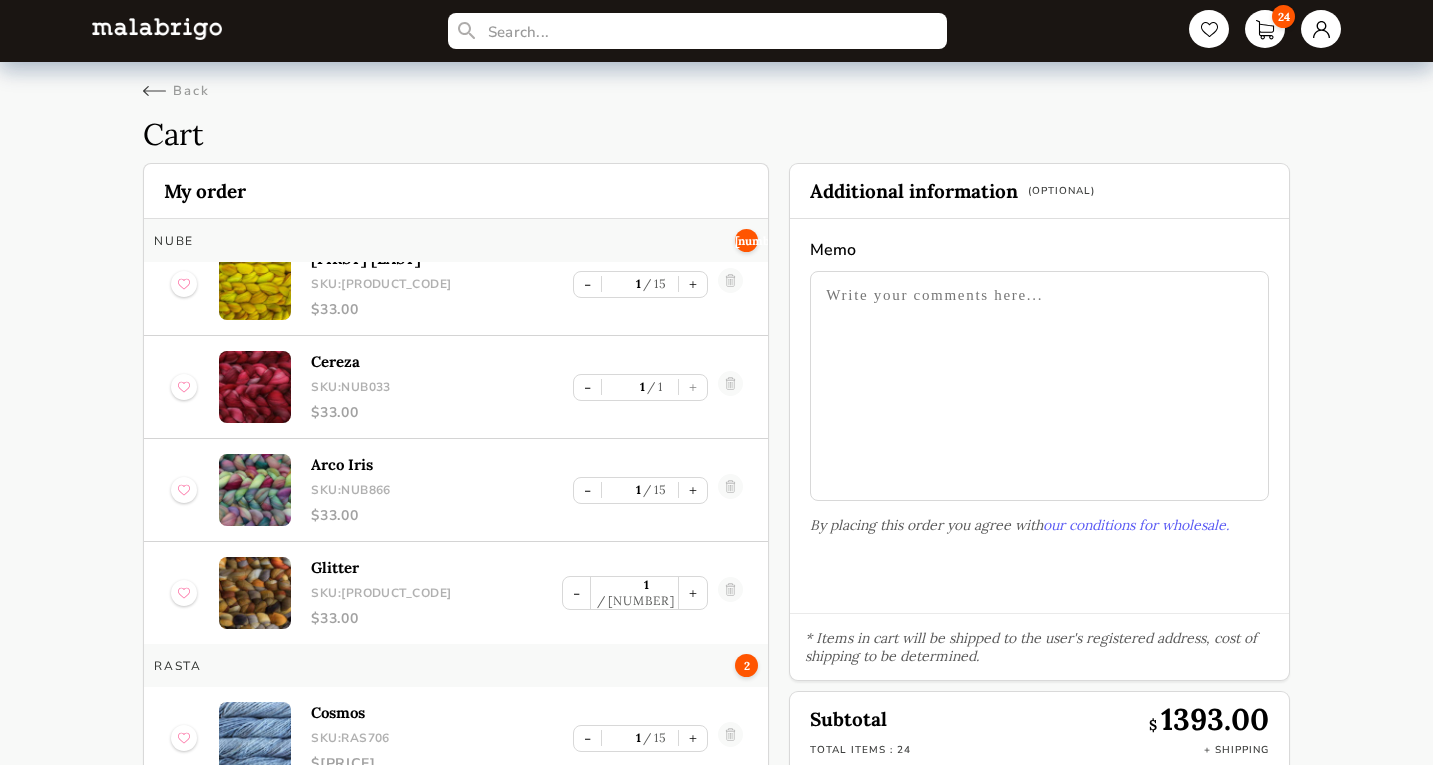scroll, scrollTop: 891, scrollLeft: 0, axis: vertical 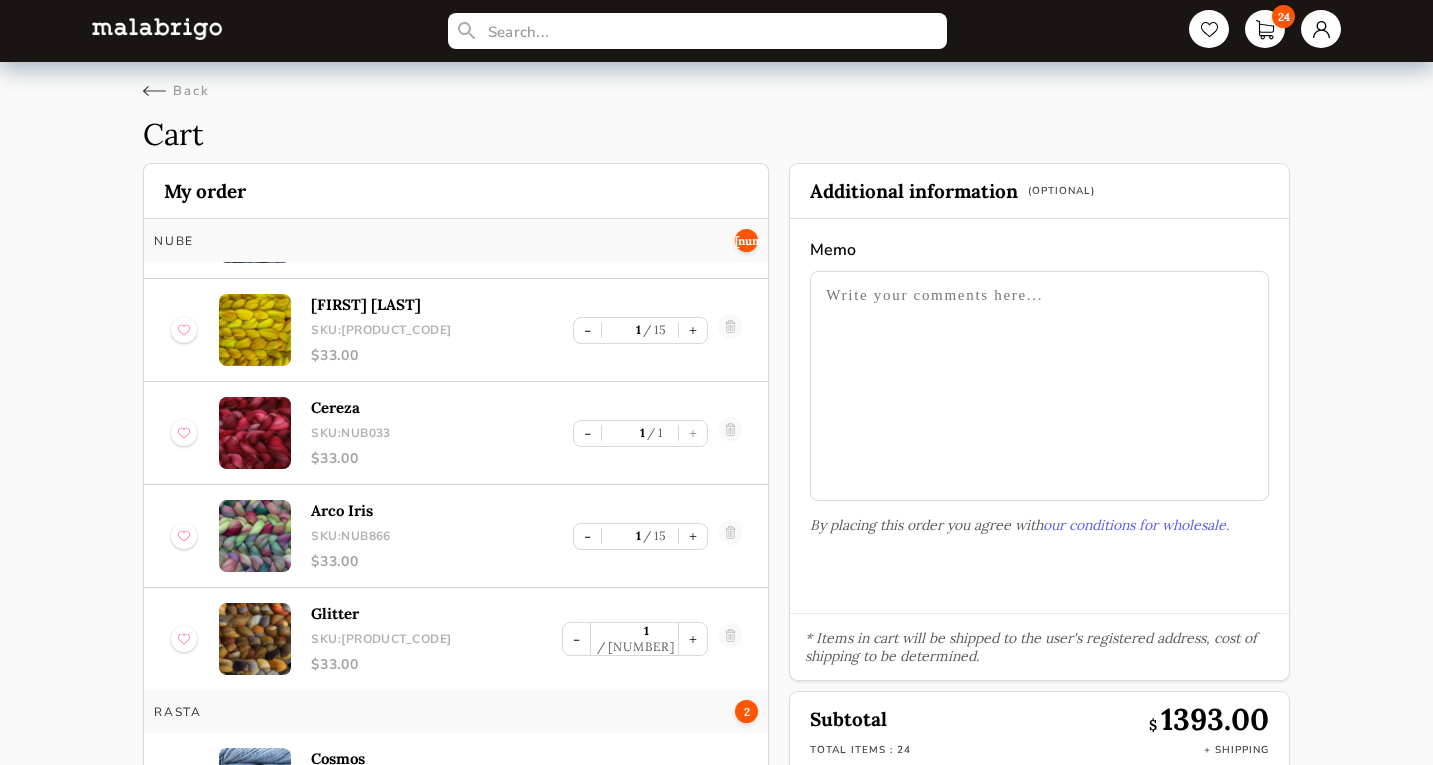 click on "Cart My order Chunky 2 Polar Morn SKU: CH009_PM $ 74.00 - 1 15 + Under The Sea SKU: CH362 $ 74.00 - 1 3 + MOHAIR 2 English Rose SKU: MOH057 $ 38.00 - 1 15 + Whales Road SKU: MOH247 $ 38.00 - 1 15 + Nube 8 Aguas SKU: NUB855 $ 33.00 - 1 7 + Baya Electrica SKU: NUB865 $ 33.00 - 1 11 + Cirrus Gray SKU: NUB845 $ 33.00 - 1 4 + Frank Ochre SKU: NUB035 $ 33.00 - 1 15 + Cereza SKU: NUB033 $ 33.00 - 1 1 + Arco Iris SKU: NUB866 $ 33.00 - 1 15 + Glitter SKU: NUB048 $ 33.00 - 1 8 + Rasta 2 Cosmos SKU: RAS706 $ 62.00 - 1 15 + Natural SKU: RAS063 $ 62.00 - 1 15 + Rios 7 Aquamarine SKU: RIO687 $ 88.00 - 1 15 + Ivory SKU: RIO704 $ 88.00 - 1 15 + Aquarius SKU: RIO288 $ 88.00 - 1 15 + Pisces SKU: RIO289 $ 88.00 - 1 15 + Pines SKU: RIO213 $ 88.00 - 1 15 + Lotus SKU: RIO120 $ 88.00 - 1 15 + Frank Ochre SKU: RIO035 $ 88.00 - 1 15 + Ultimate Sock 3 Whales Road SKU: US247 $ 55.00 - 1 1 + Gloria SKU: US736 $ 55.00 - 1 15 + Sur SKU: US164 $ 55.00 - 1 15 + (Optional) Memo" at bounding box center [716, 486] 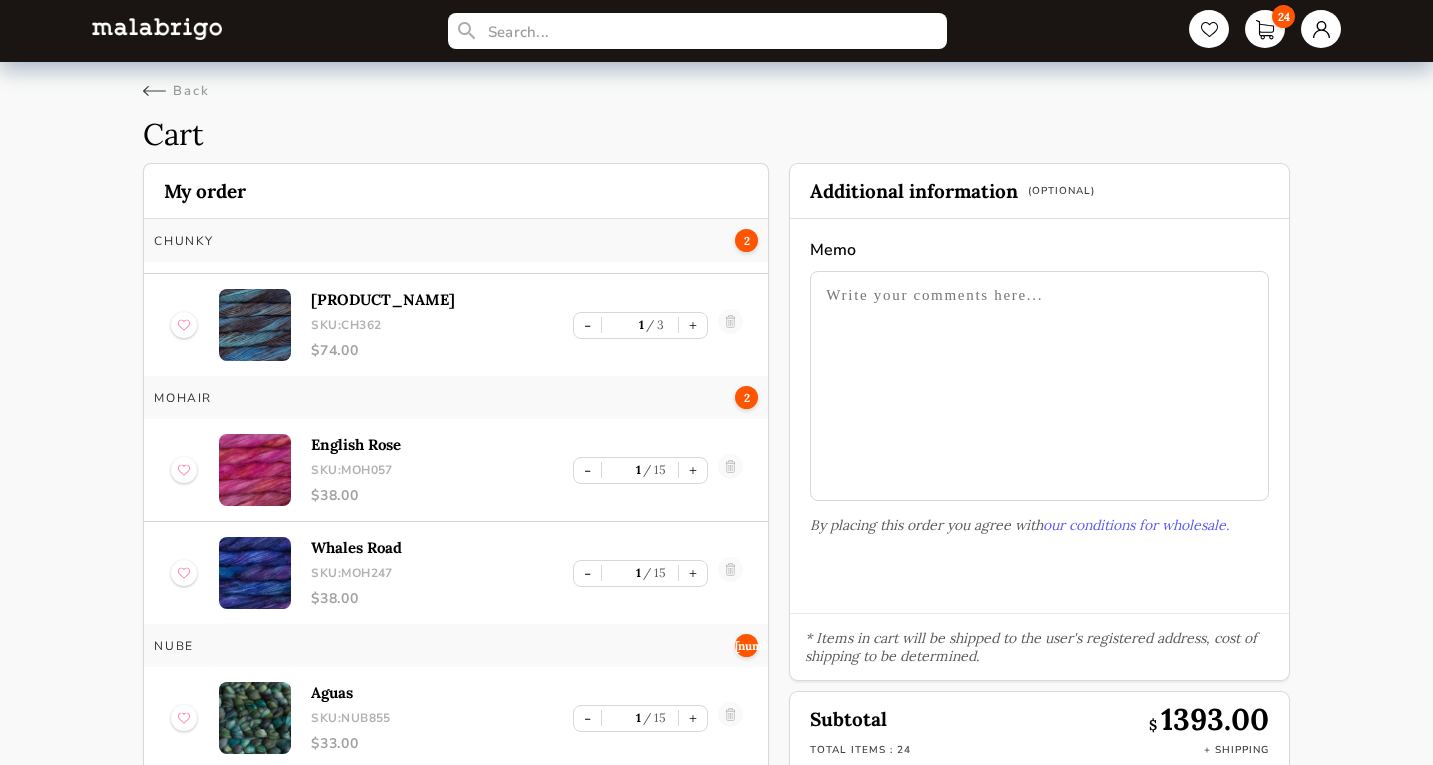 scroll, scrollTop: 0, scrollLeft: 0, axis: both 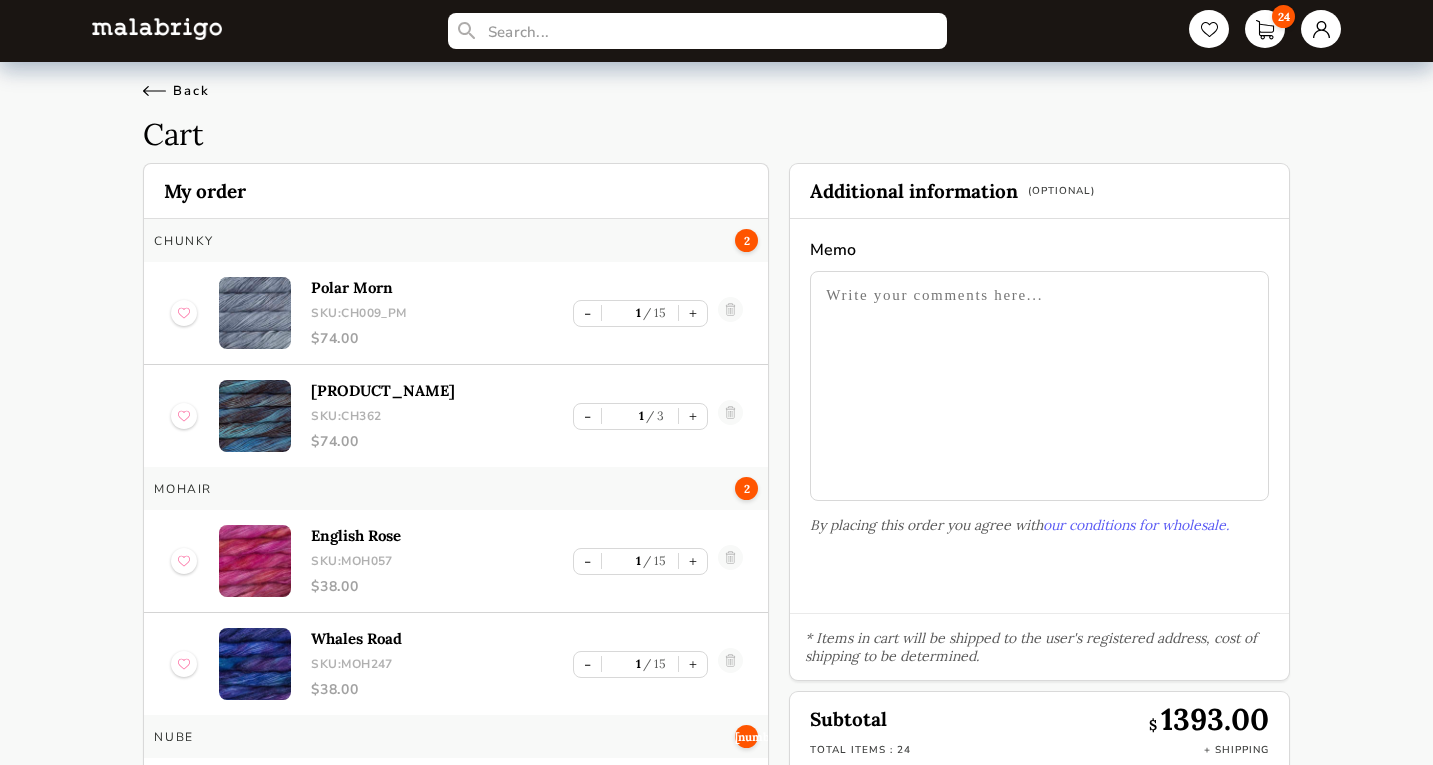 click on "Back" at bounding box center (176, 91) 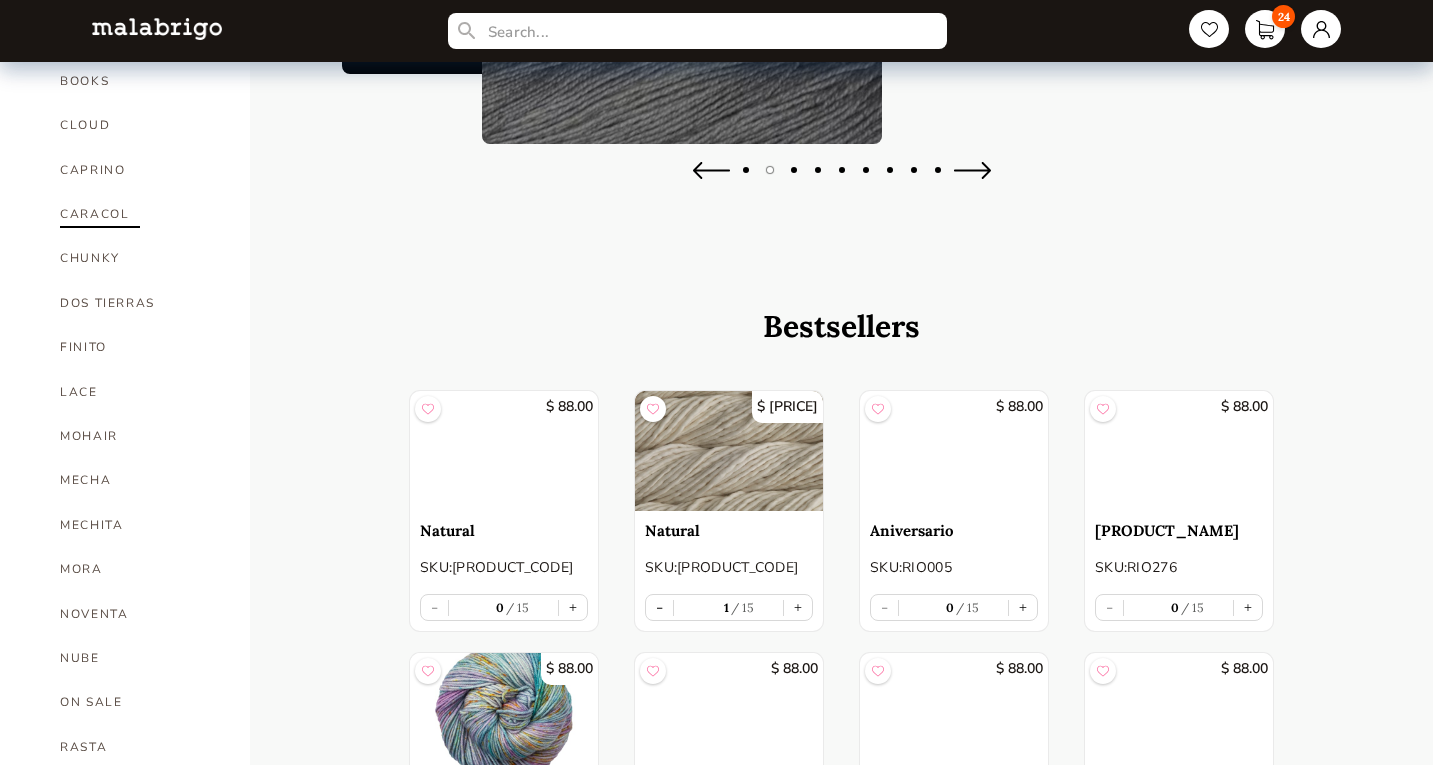 scroll, scrollTop: 502, scrollLeft: 0, axis: vertical 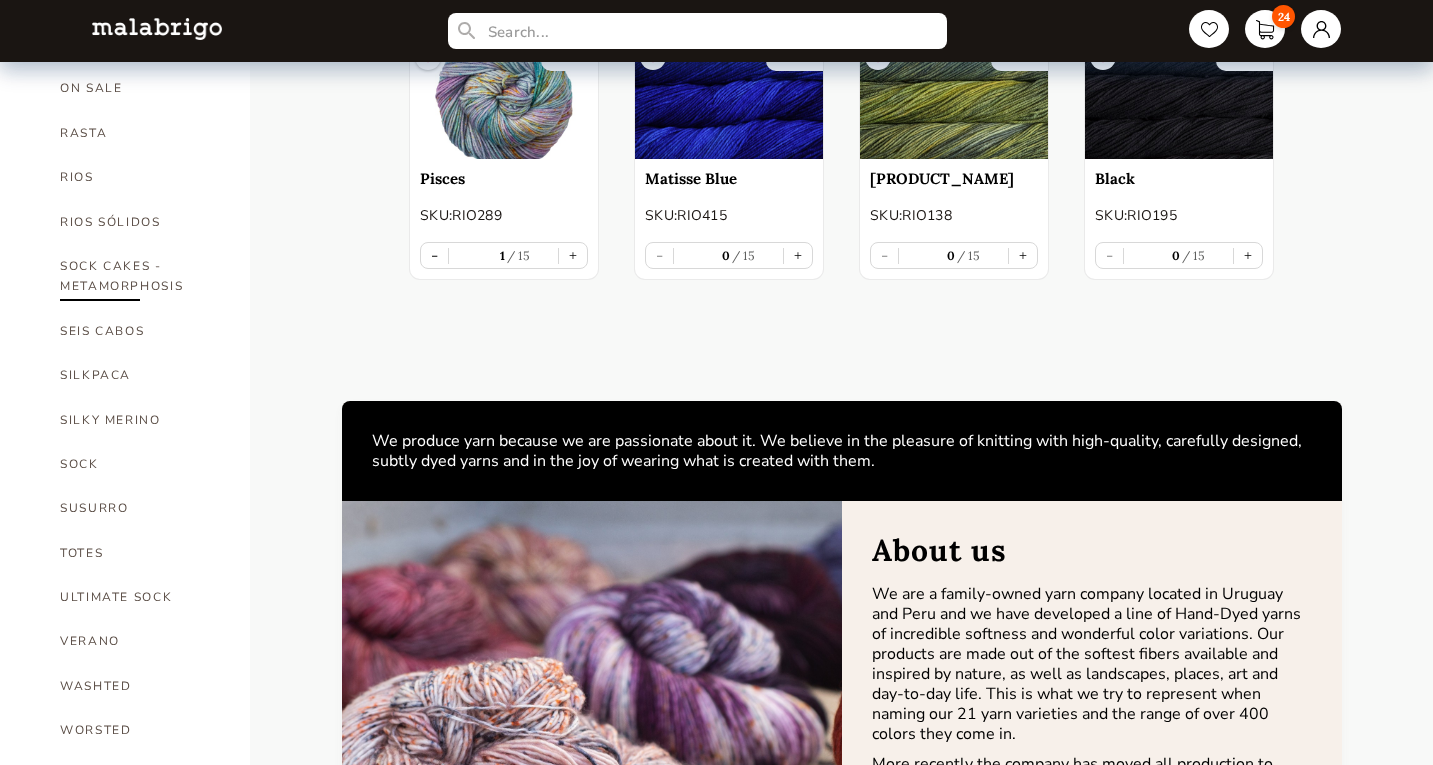click on "SOCK CAKES - METAMORPHOSIS" at bounding box center [140, 276] 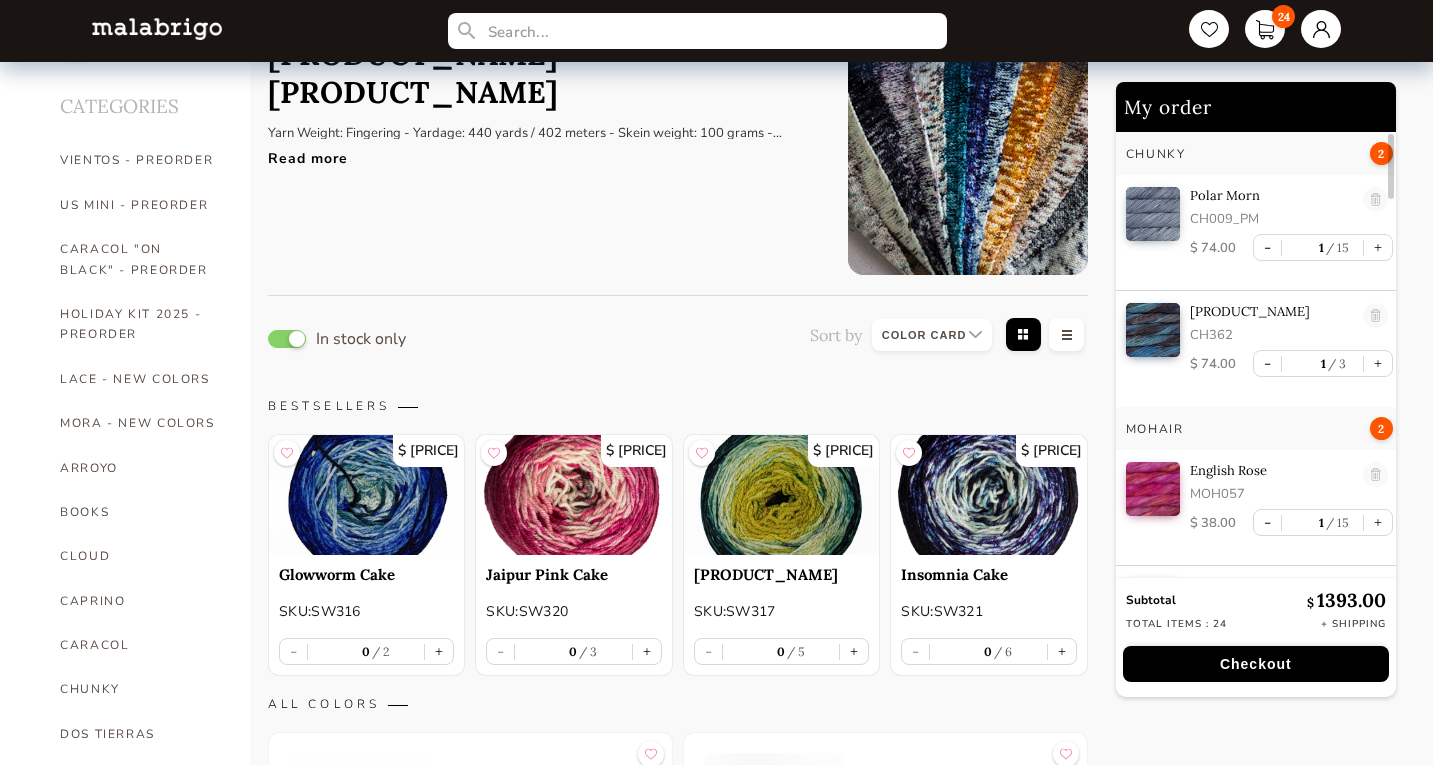 scroll, scrollTop: 0, scrollLeft: 0, axis: both 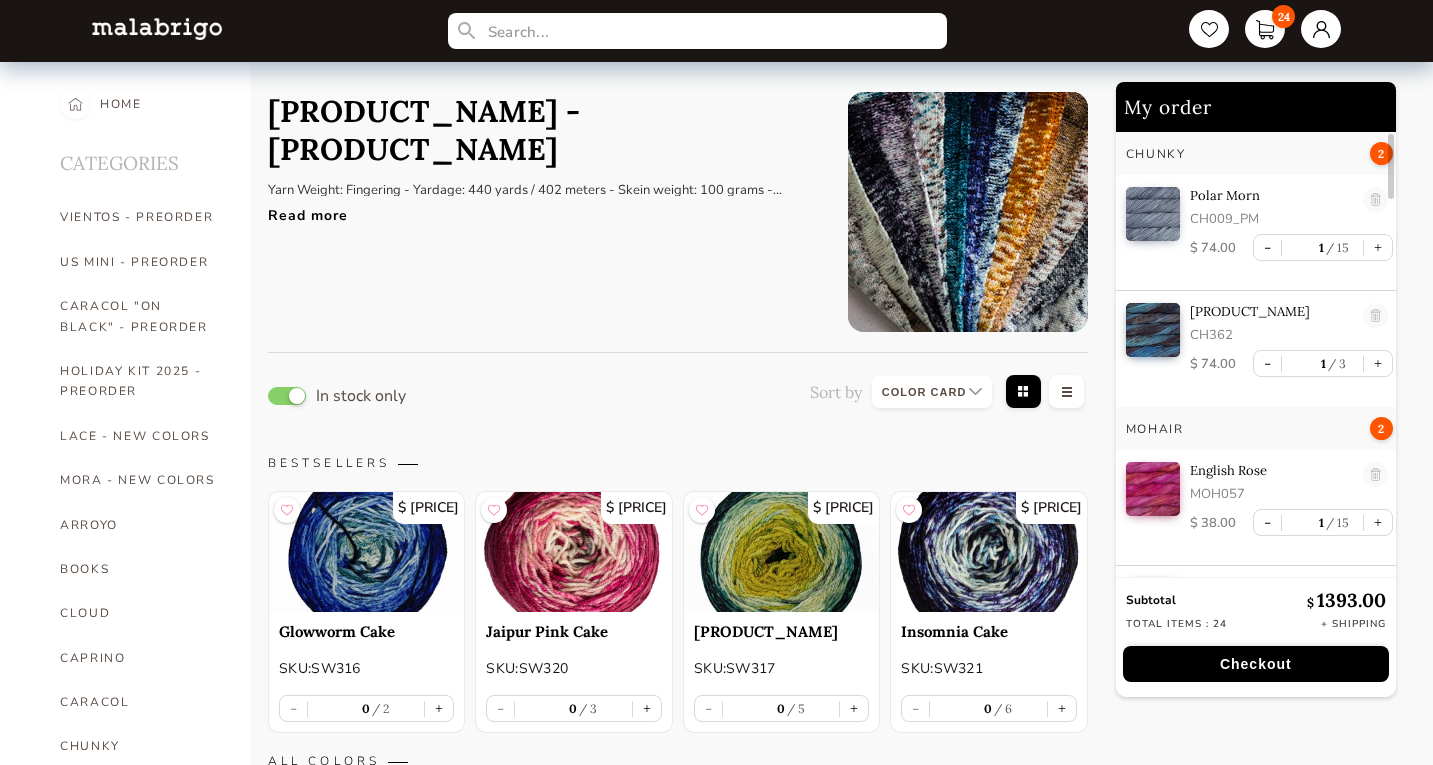 click on "Read more" at bounding box center (543, 210) 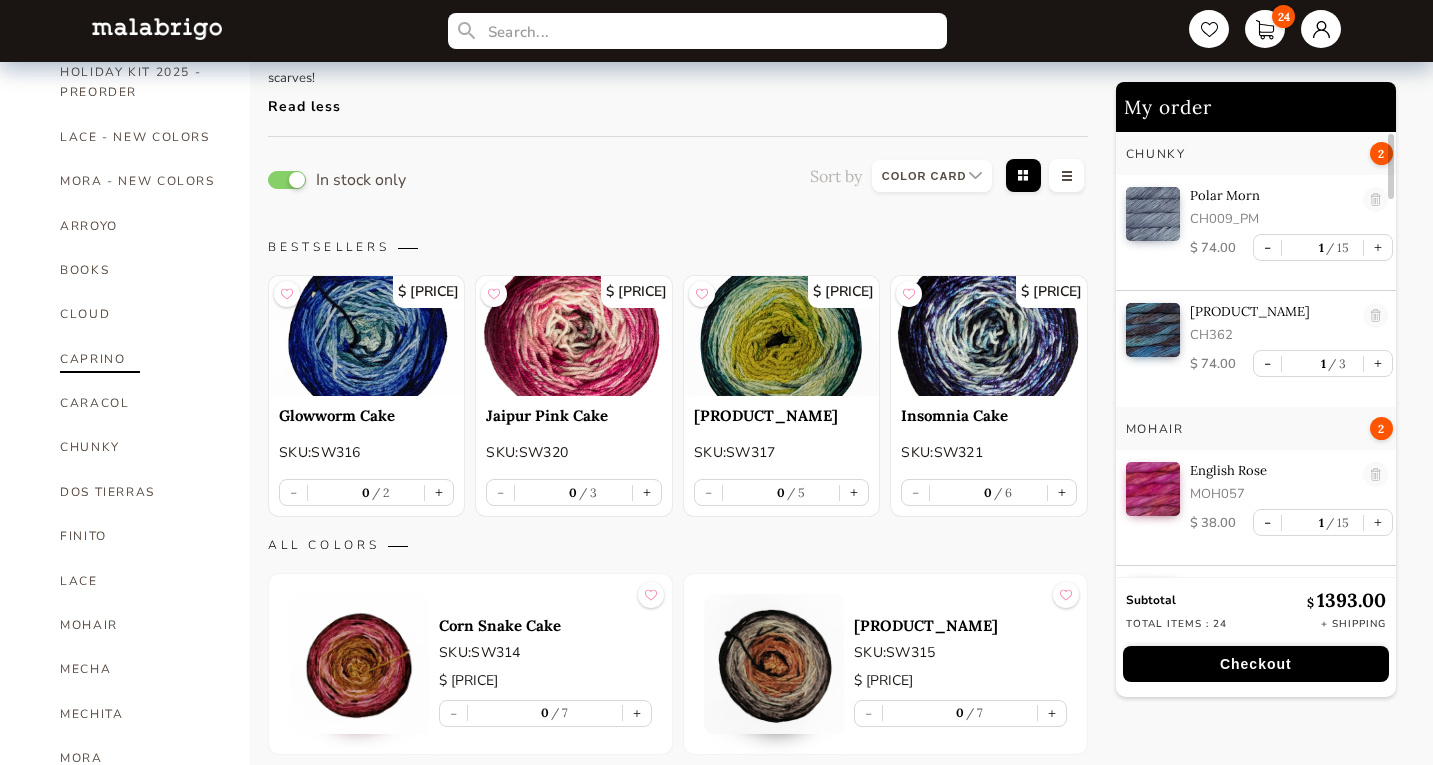 scroll, scrollTop: 300, scrollLeft: 0, axis: vertical 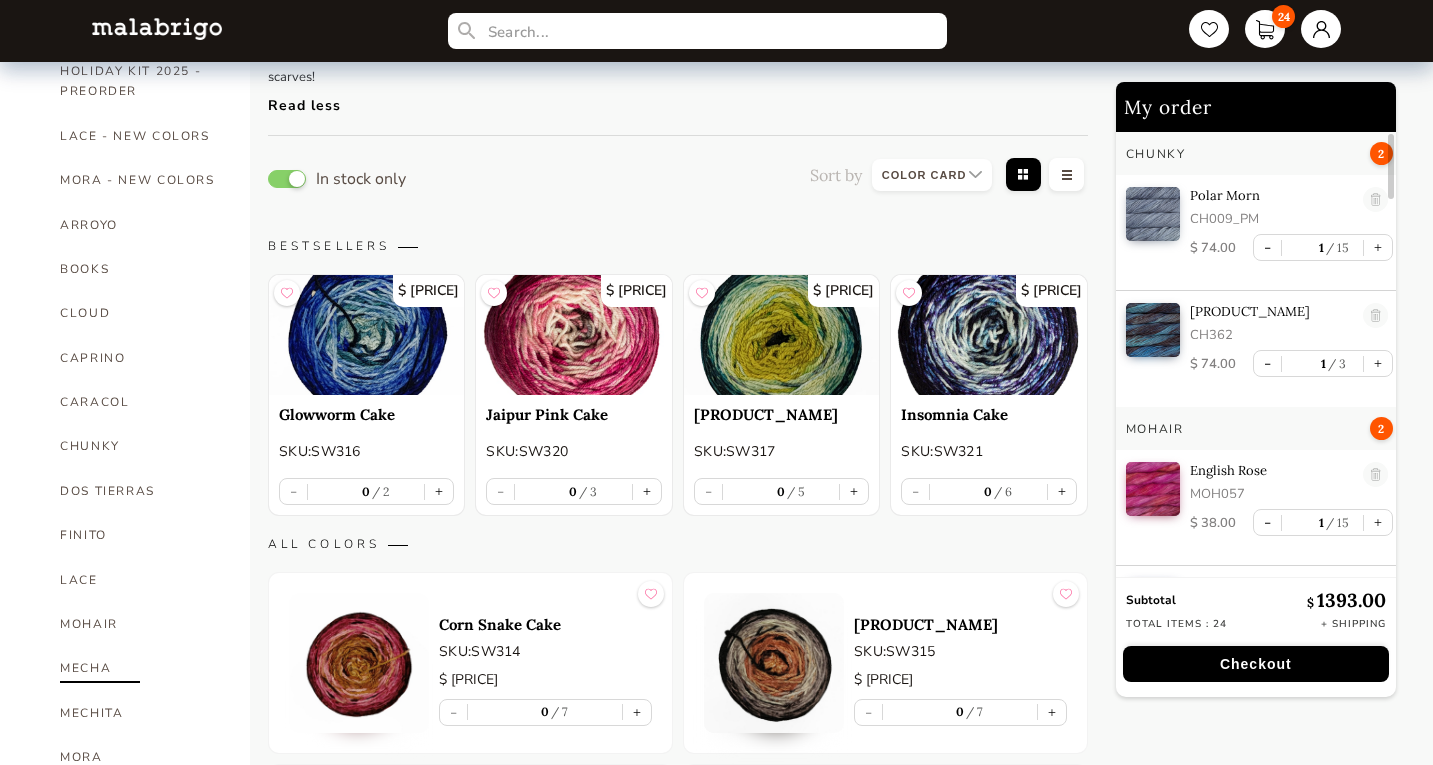 click on "MECHA" at bounding box center (140, 668) 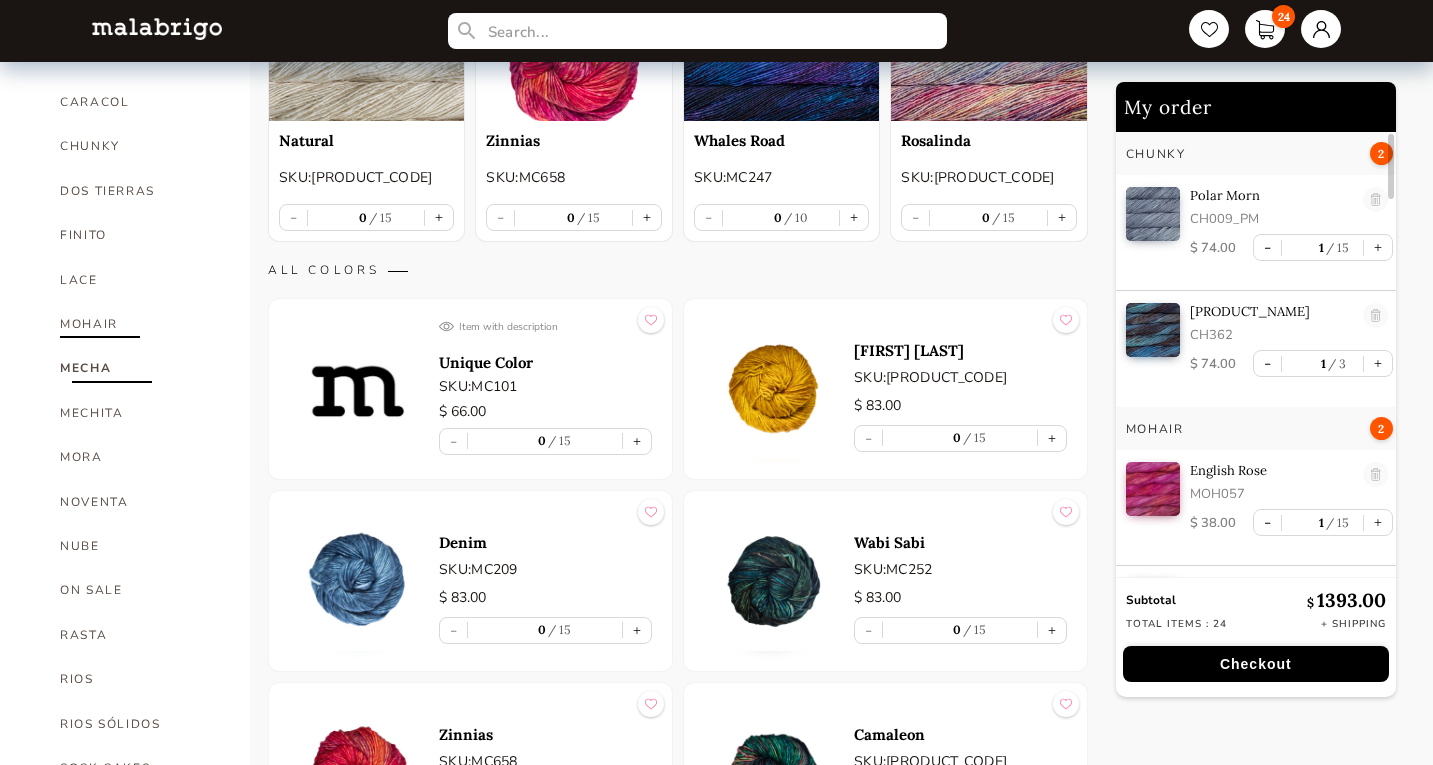 scroll, scrollTop: 700, scrollLeft: 0, axis: vertical 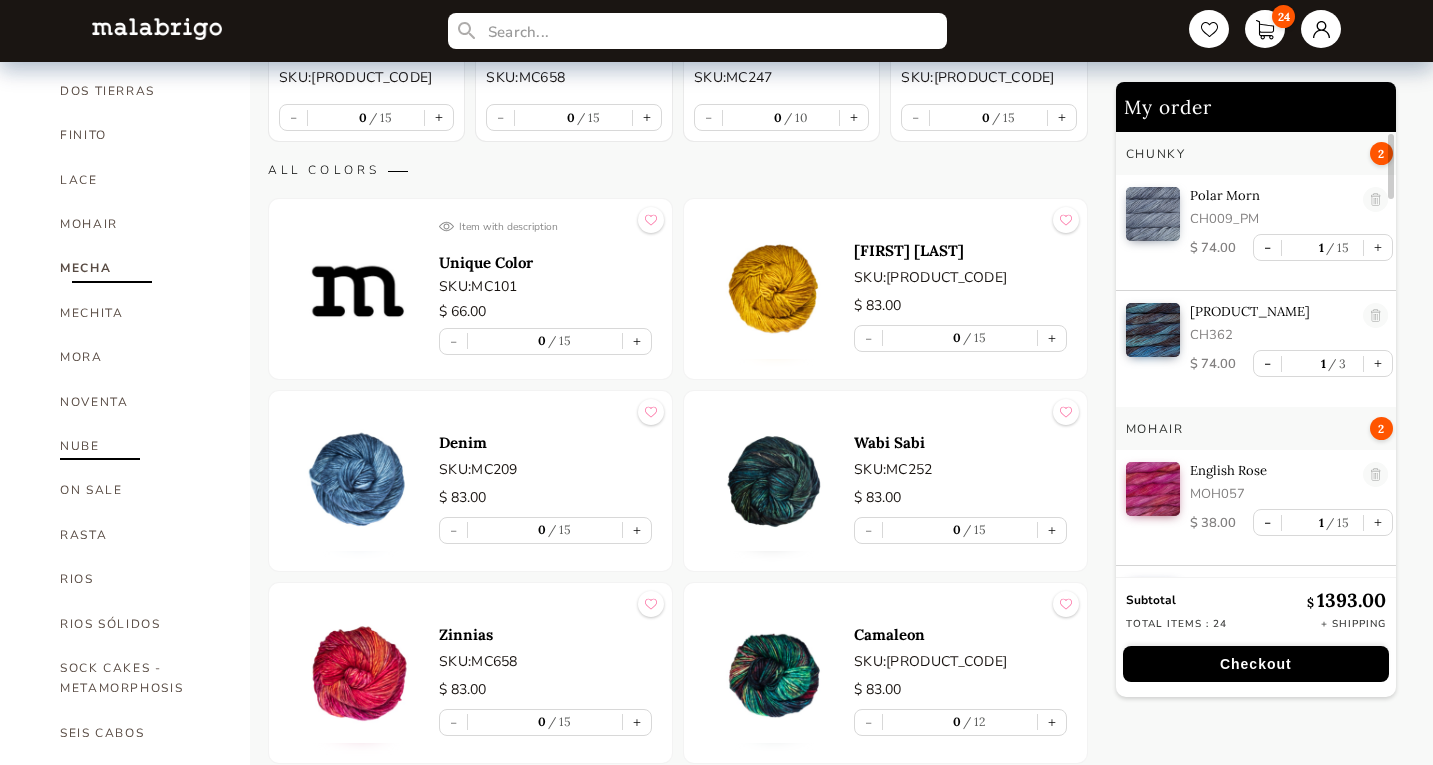 click on "NUBE" at bounding box center (140, 446) 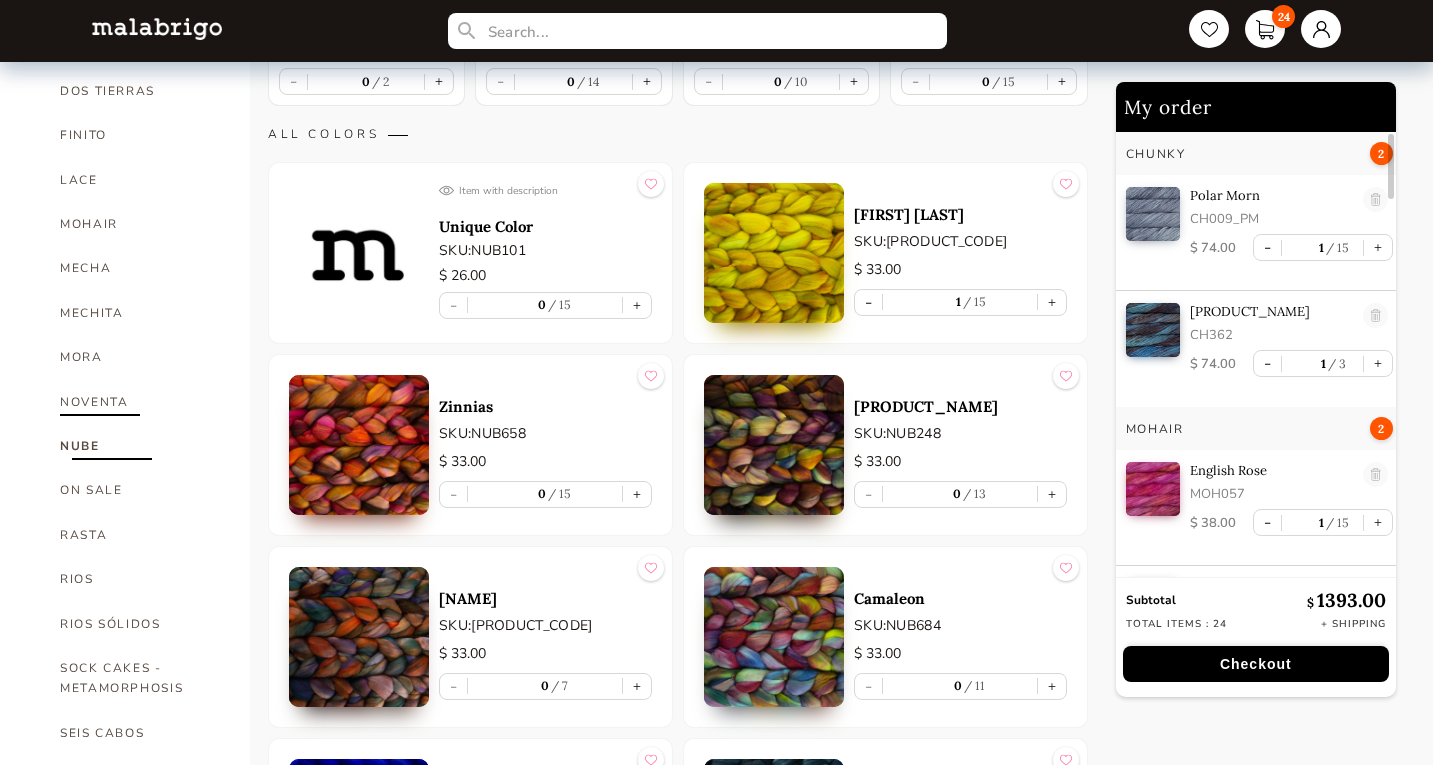 click on "NOVENTA" at bounding box center [140, 402] 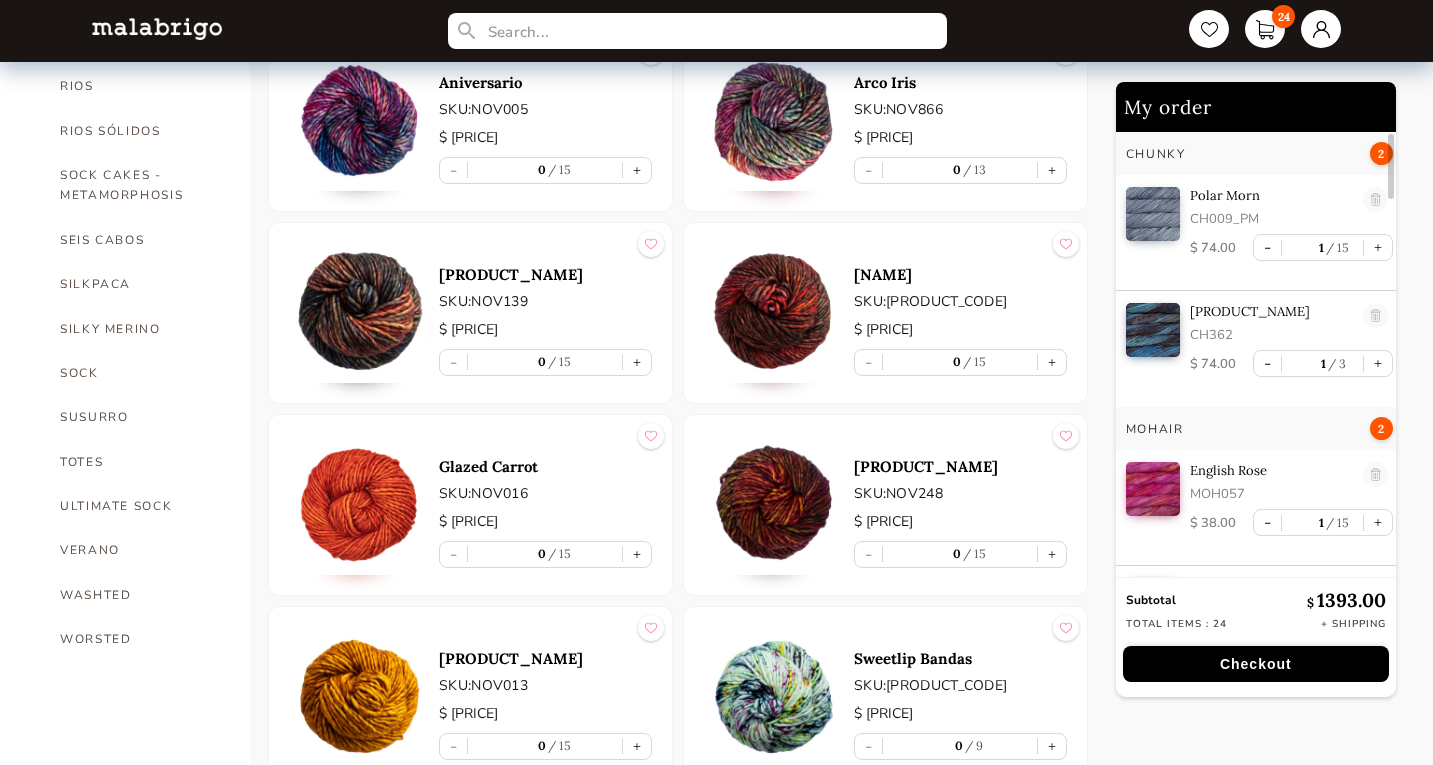 scroll, scrollTop: 1200, scrollLeft: 0, axis: vertical 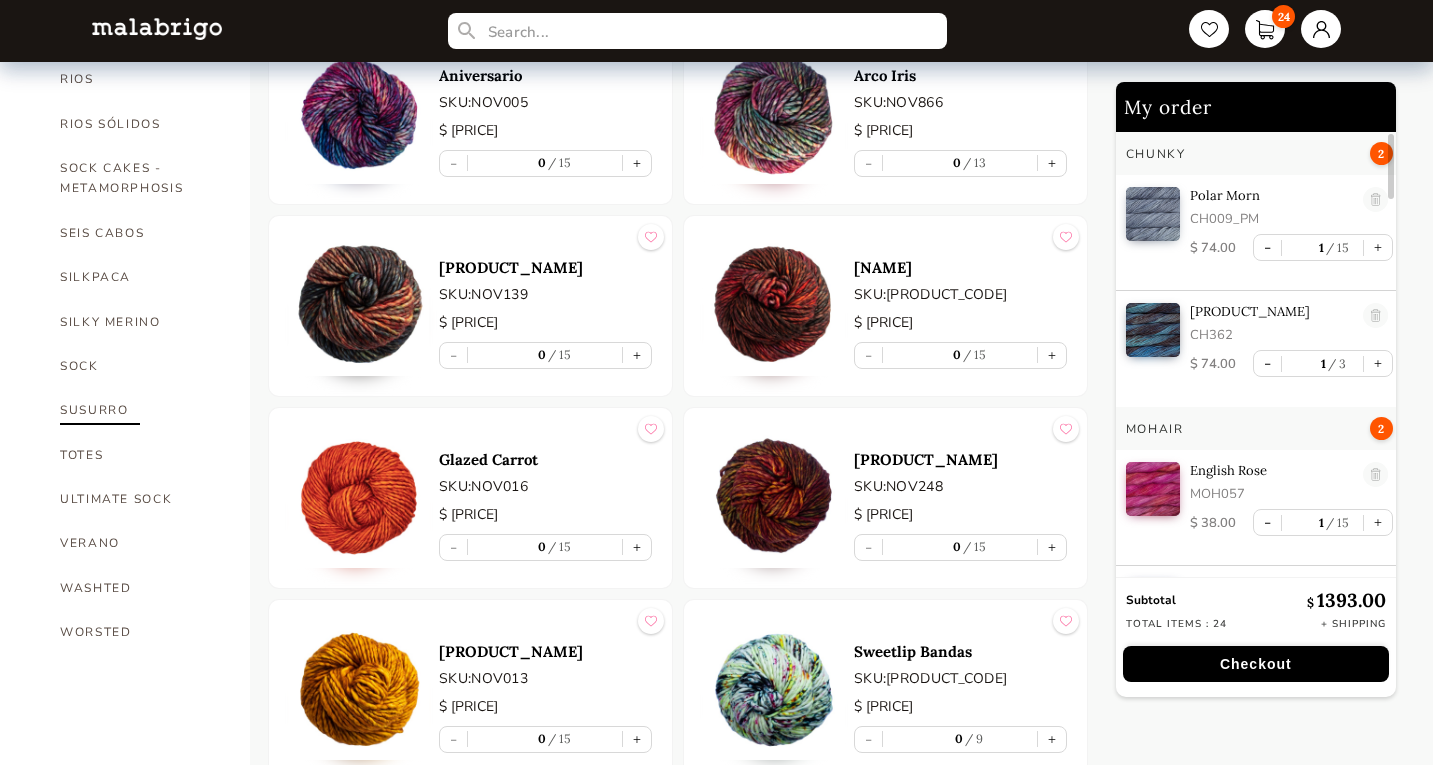 click on "SUSURRO" at bounding box center (140, 410) 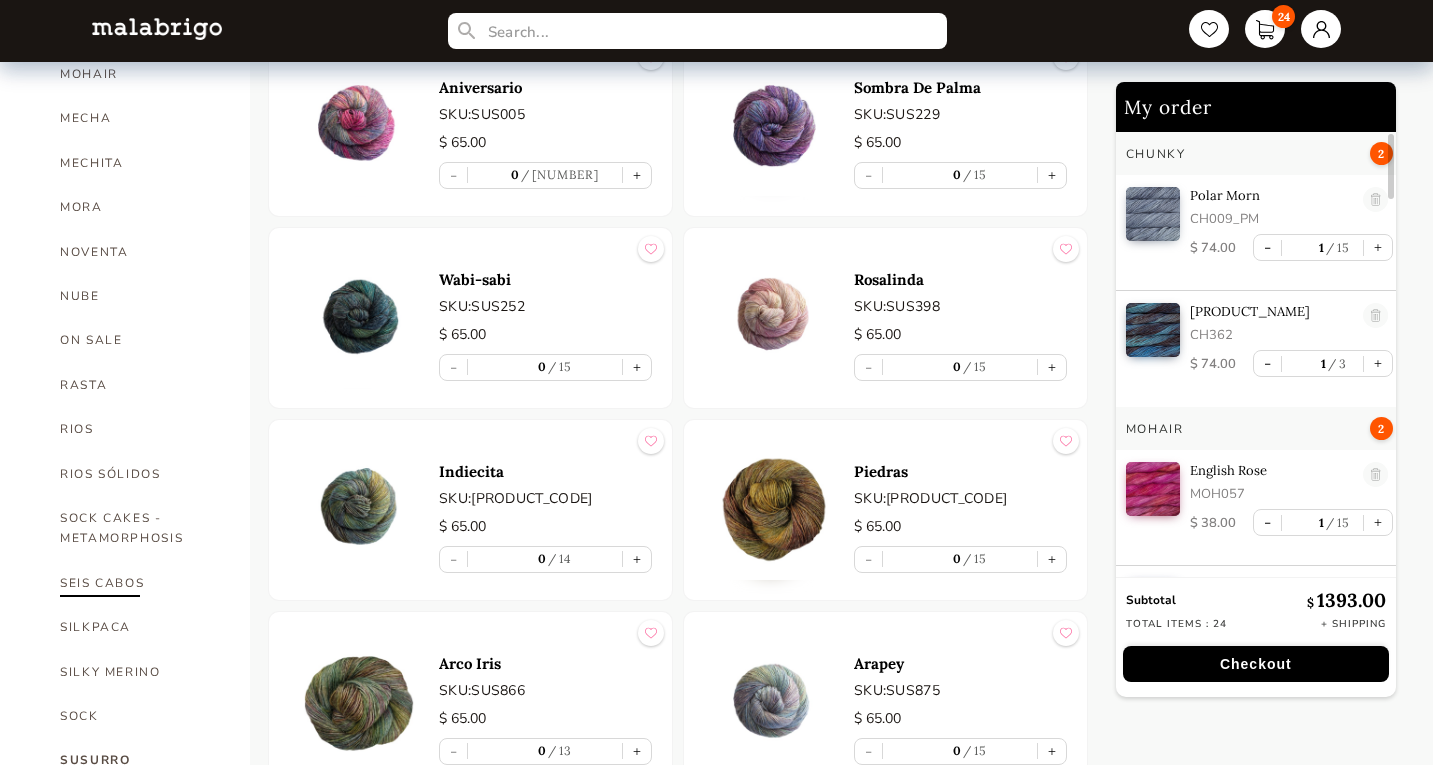 scroll, scrollTop: 900, scrollLeft: 0, axis: vertical 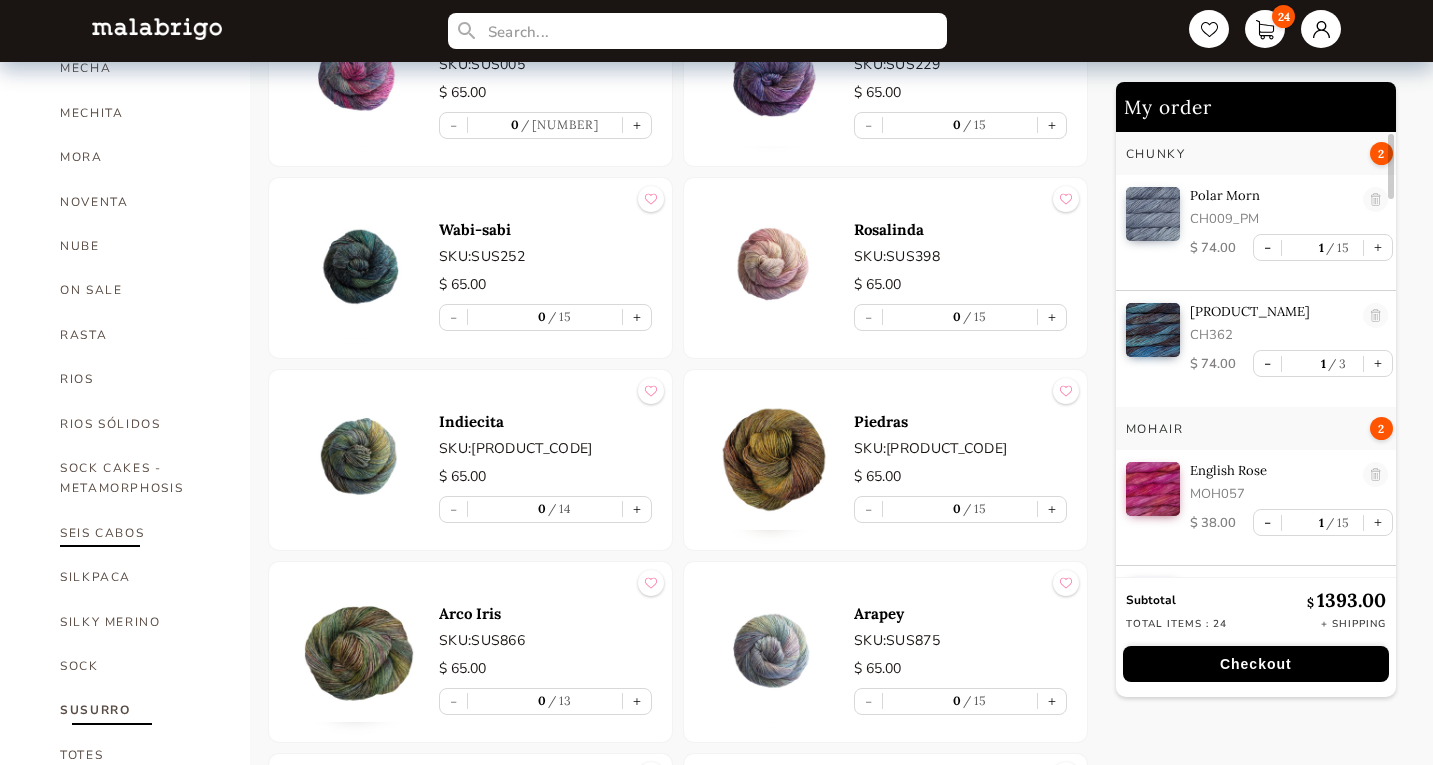 click on "SEIS CABOS" at bounding box center [140, 533] 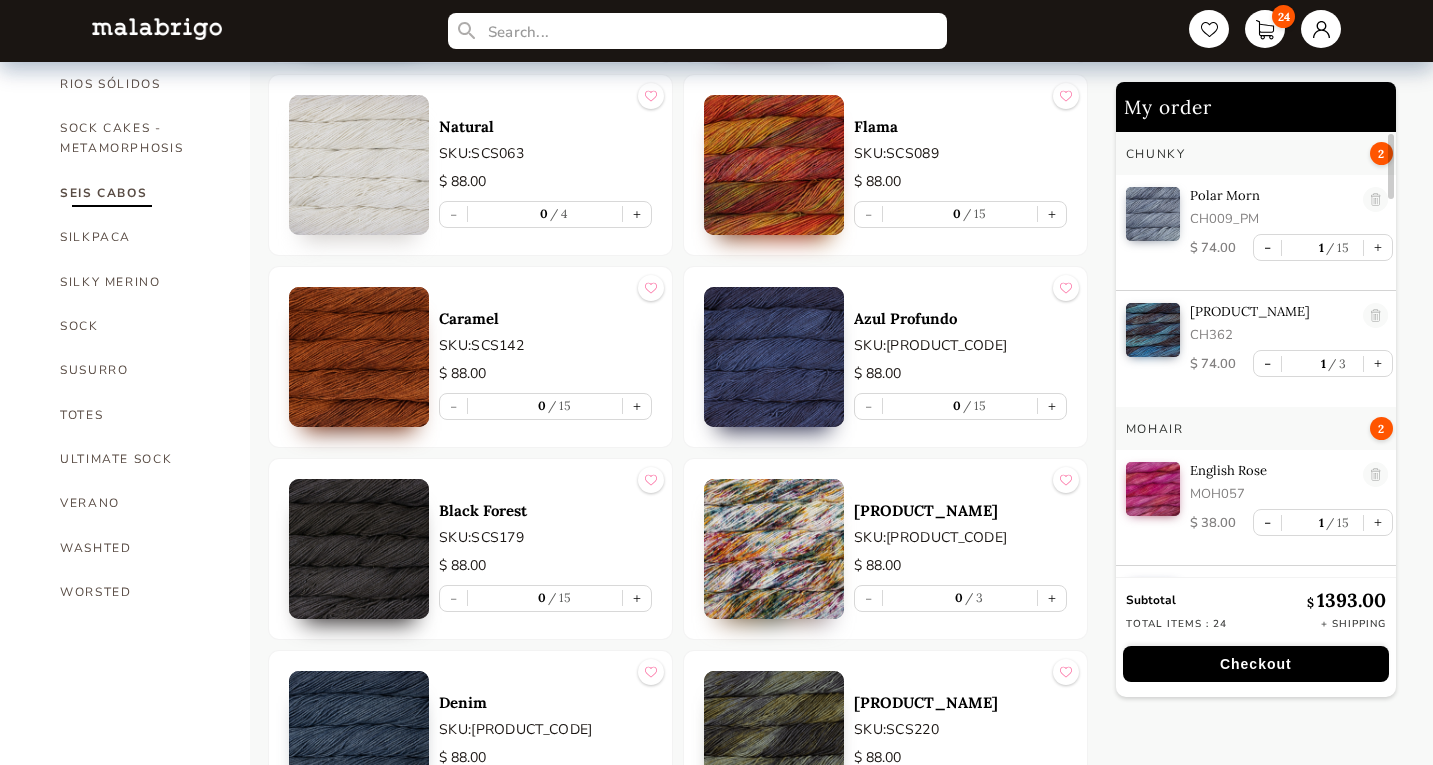 scroll, scrollTop: 1500, scrollLeft: 0, axis: vertical 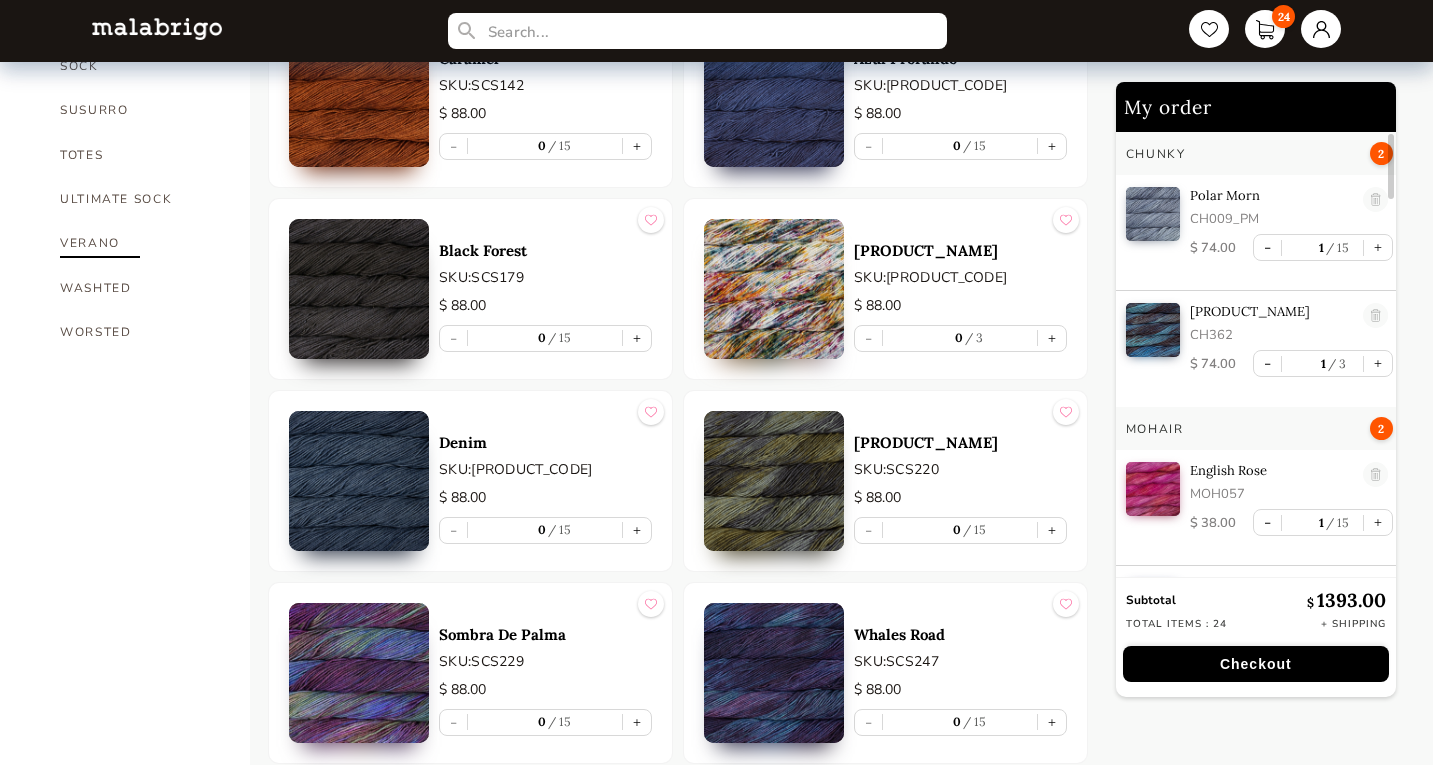 click on "VERANO" at bounding box center [140, 243] 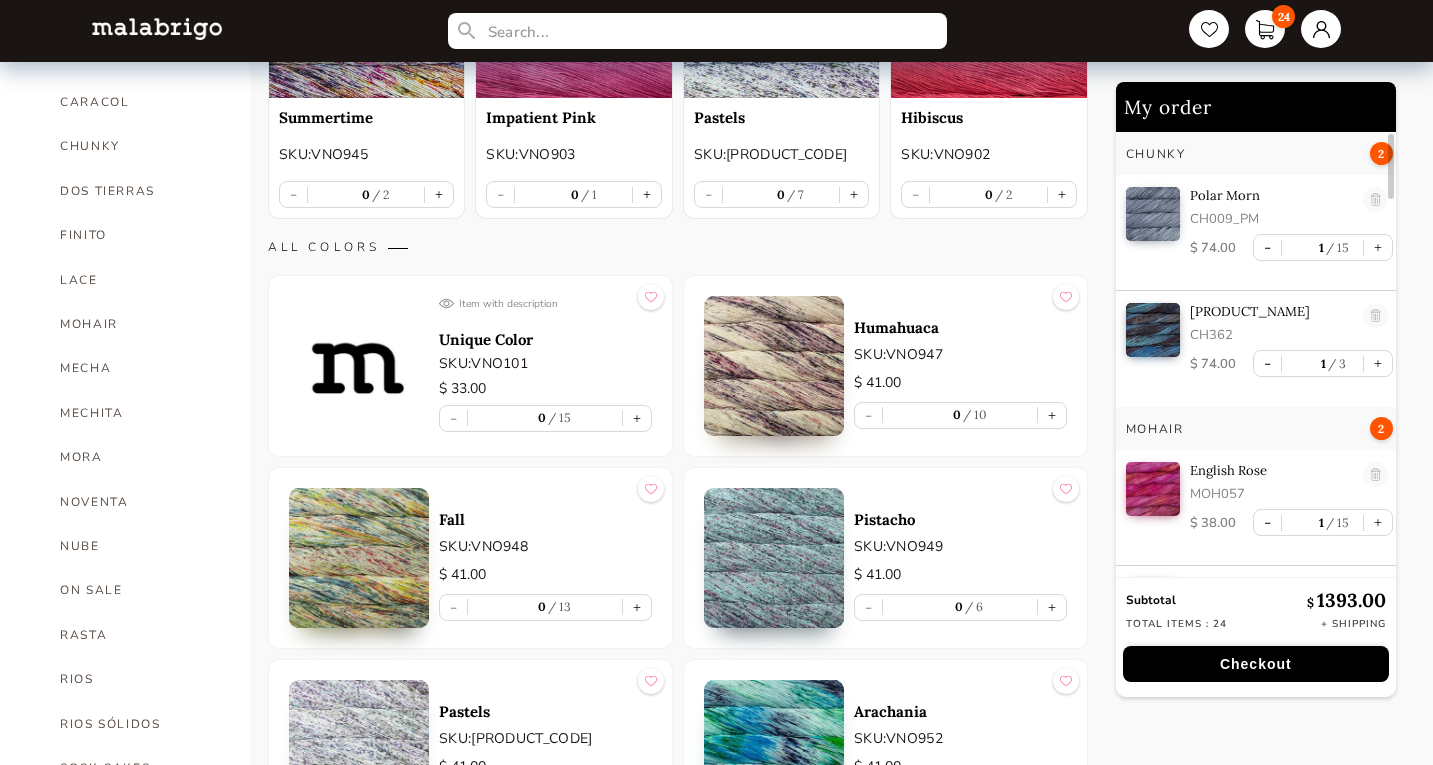 scroll, scrollTop: 1200, scrollLeft: 0, axis: vertical 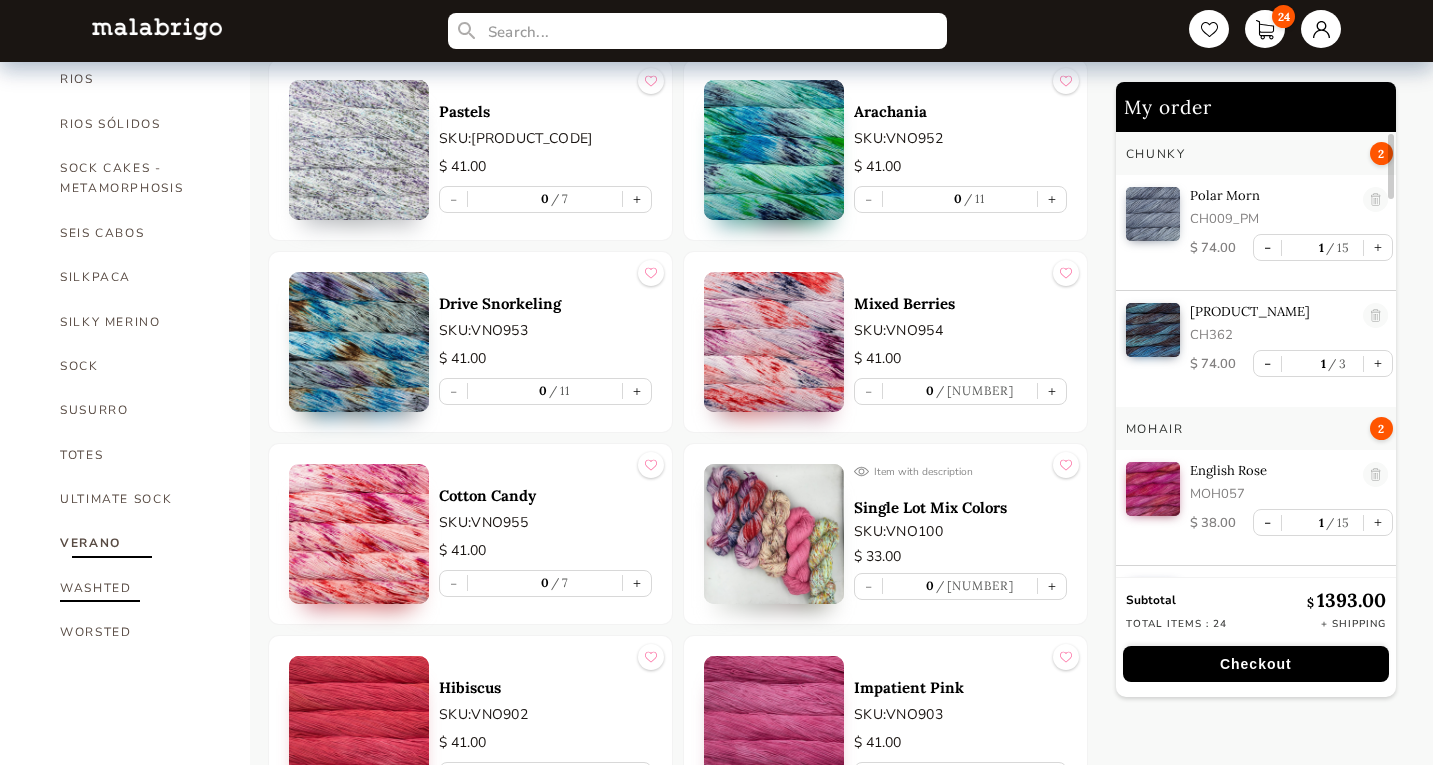 click on "WASHTED" at bounding box center (140, 588) 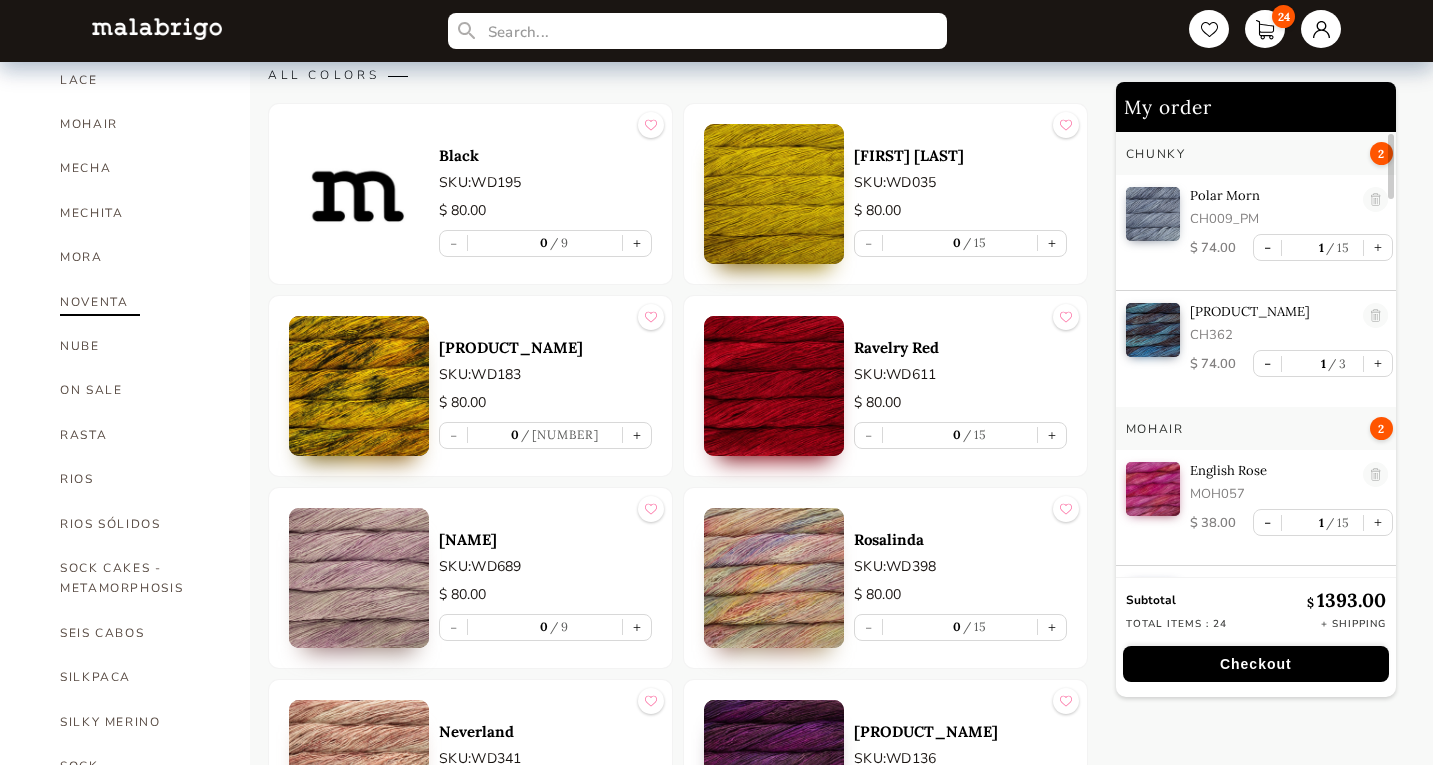 scroll, scrollTop: 700, scrollLeft: 0, axis: vertical 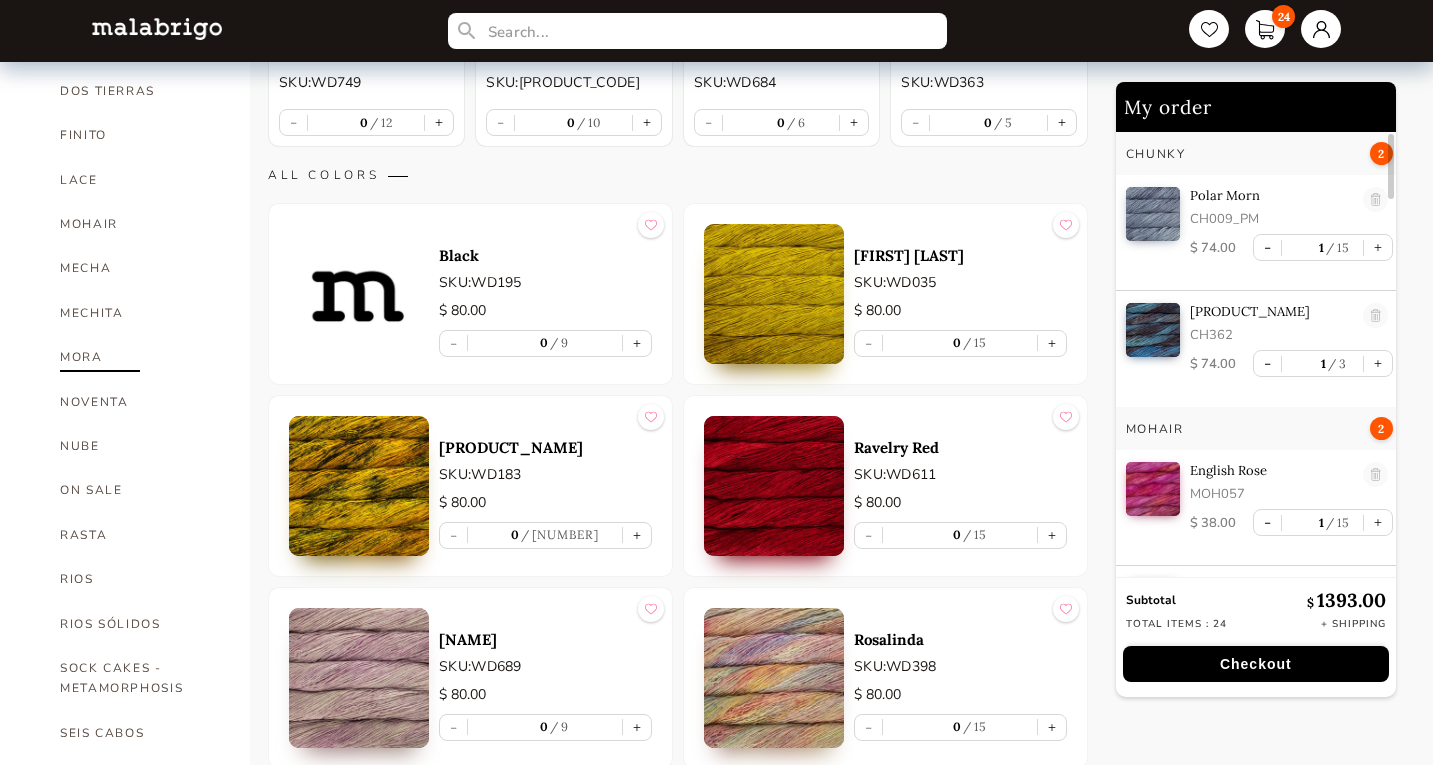 click on "MORA" at bounding box center [140, 357] 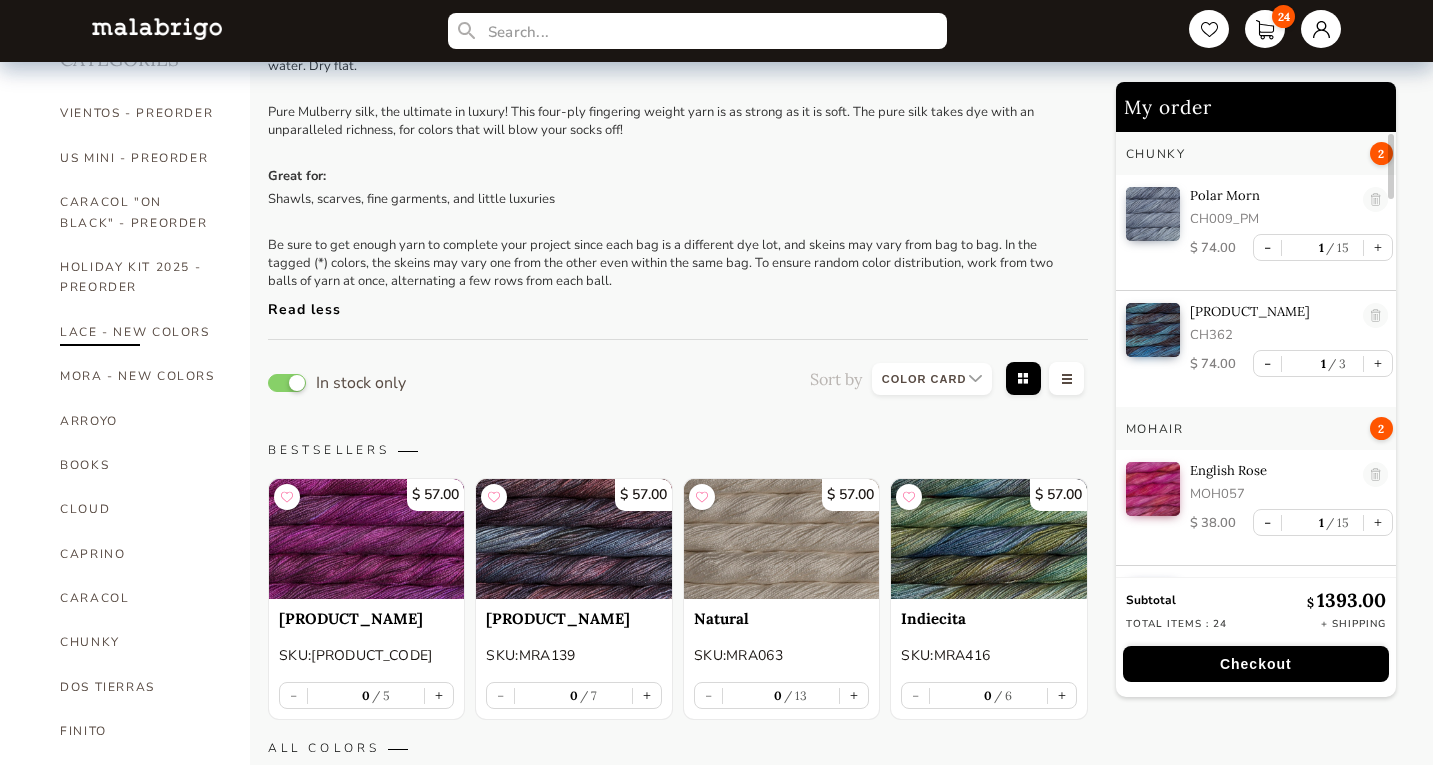 scroll, scrollTop: 100, scrollLeft: 0, axis: vertical 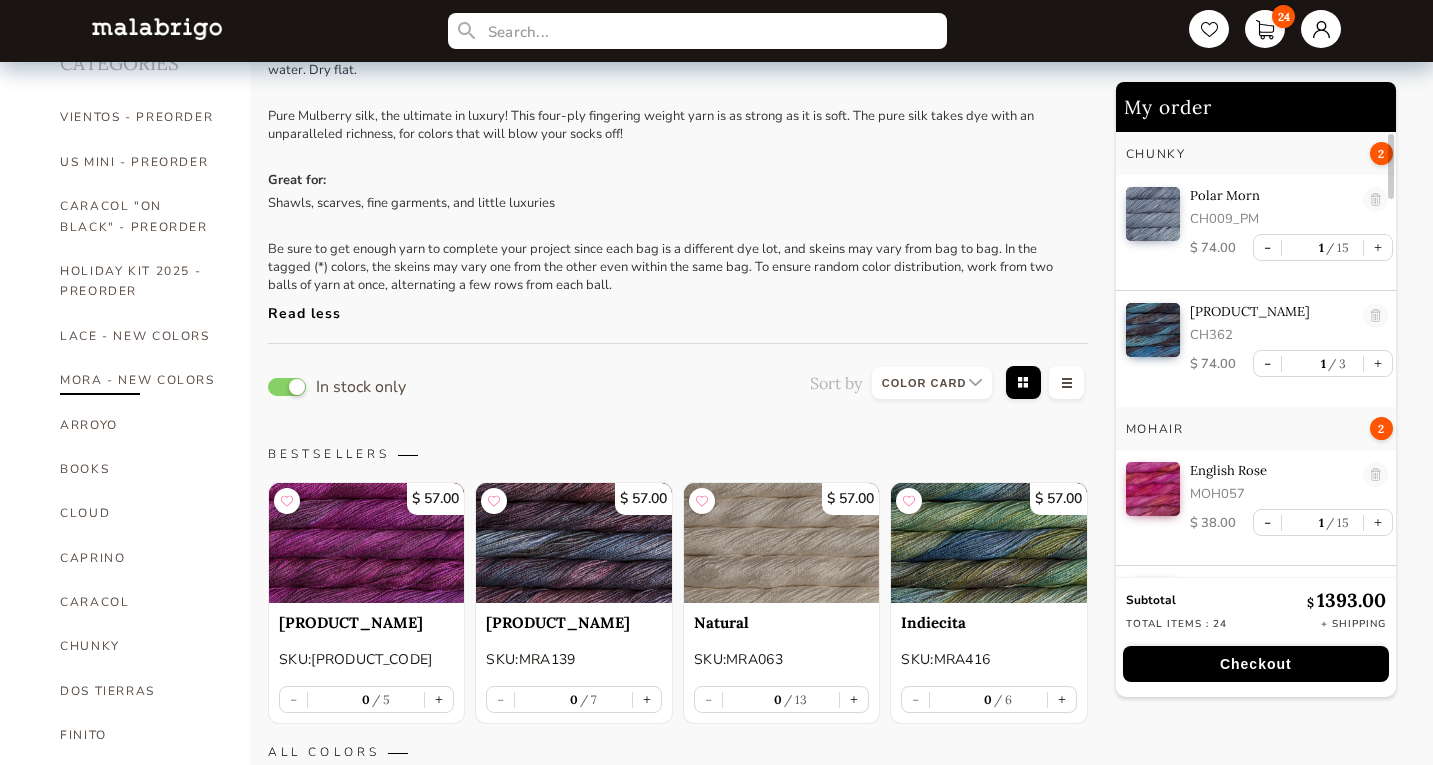 click on "MORA - NEW COLORS" at bounding box center (140, 380) 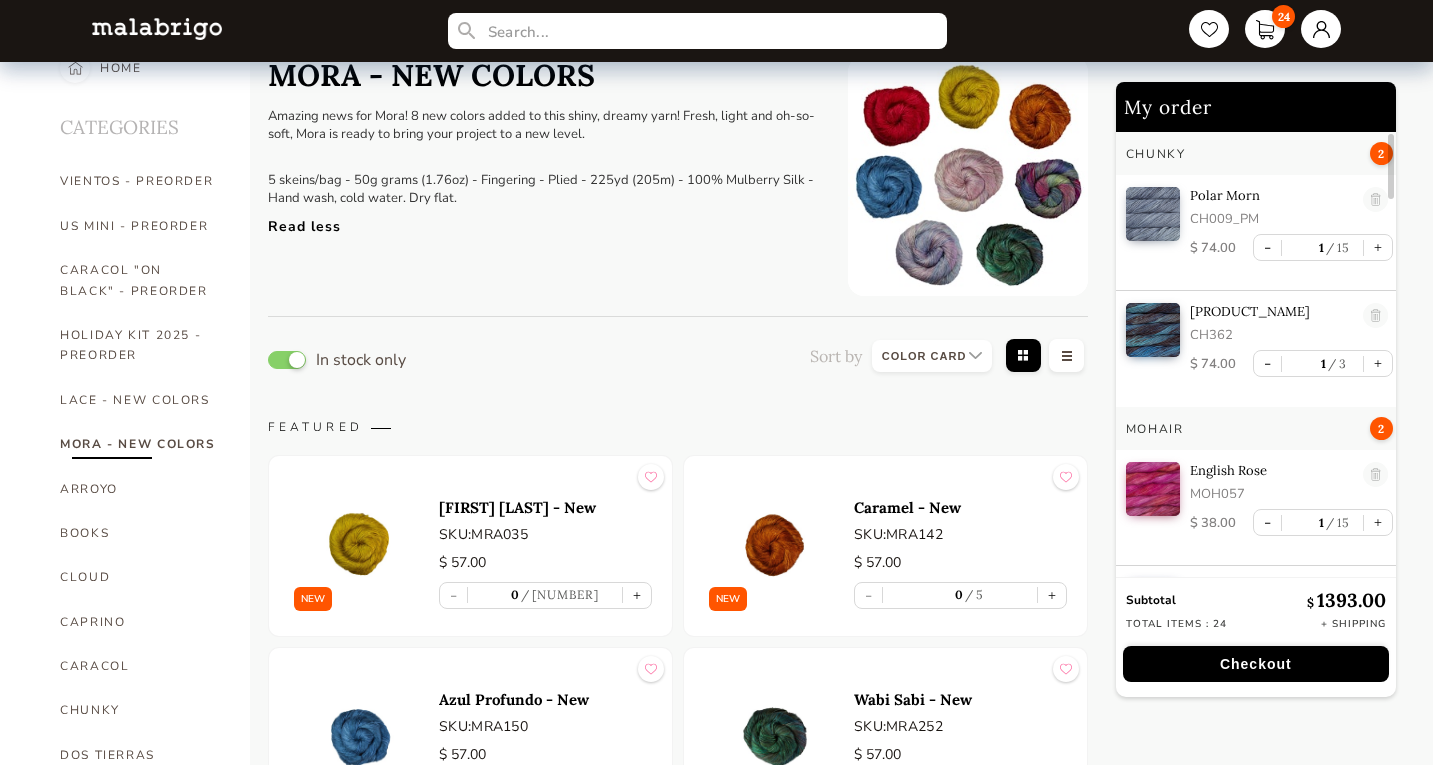 scroll, scrollTop: 0, scrollLeft: 0, axis: both 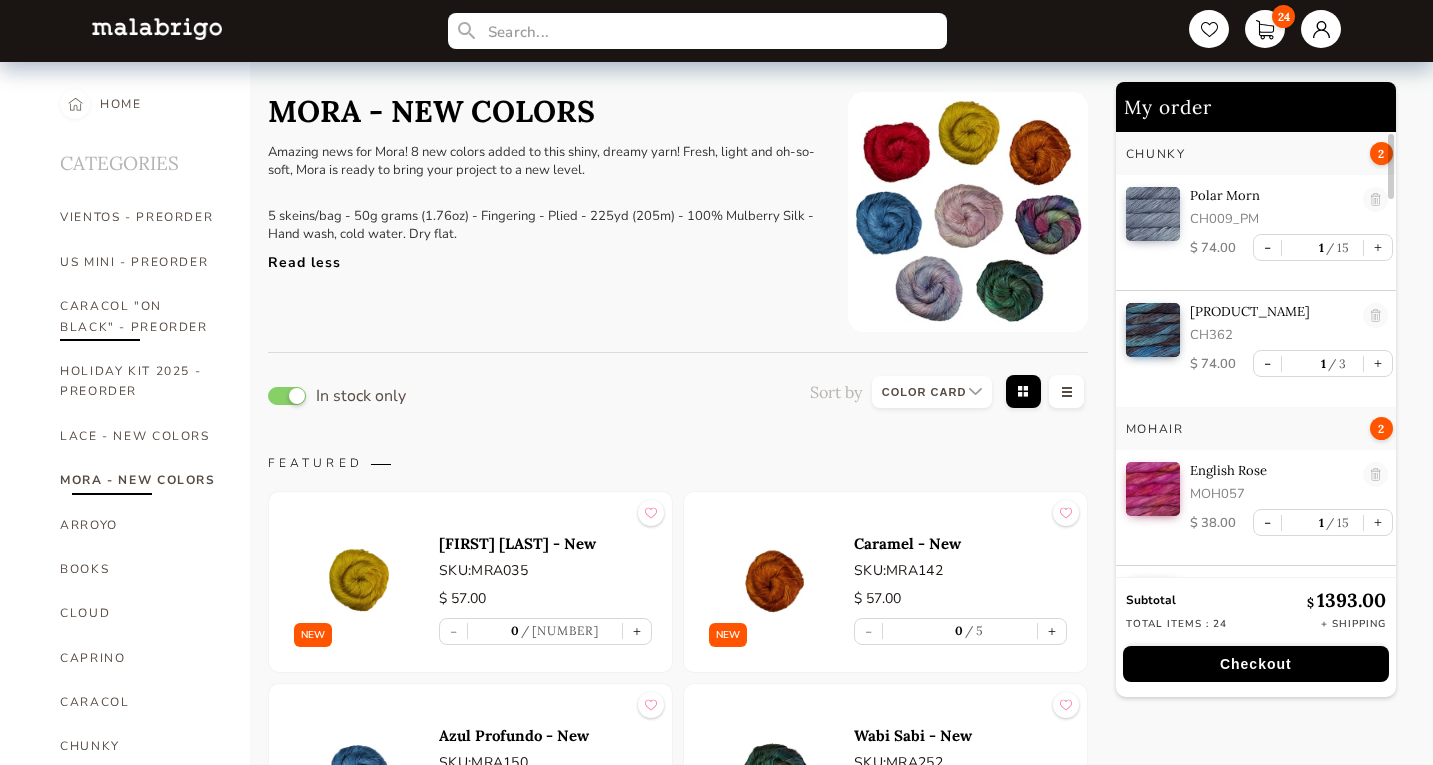 click on "CARACOL "ON BLACK" - PREORDER" at bounding box center [140, 316] 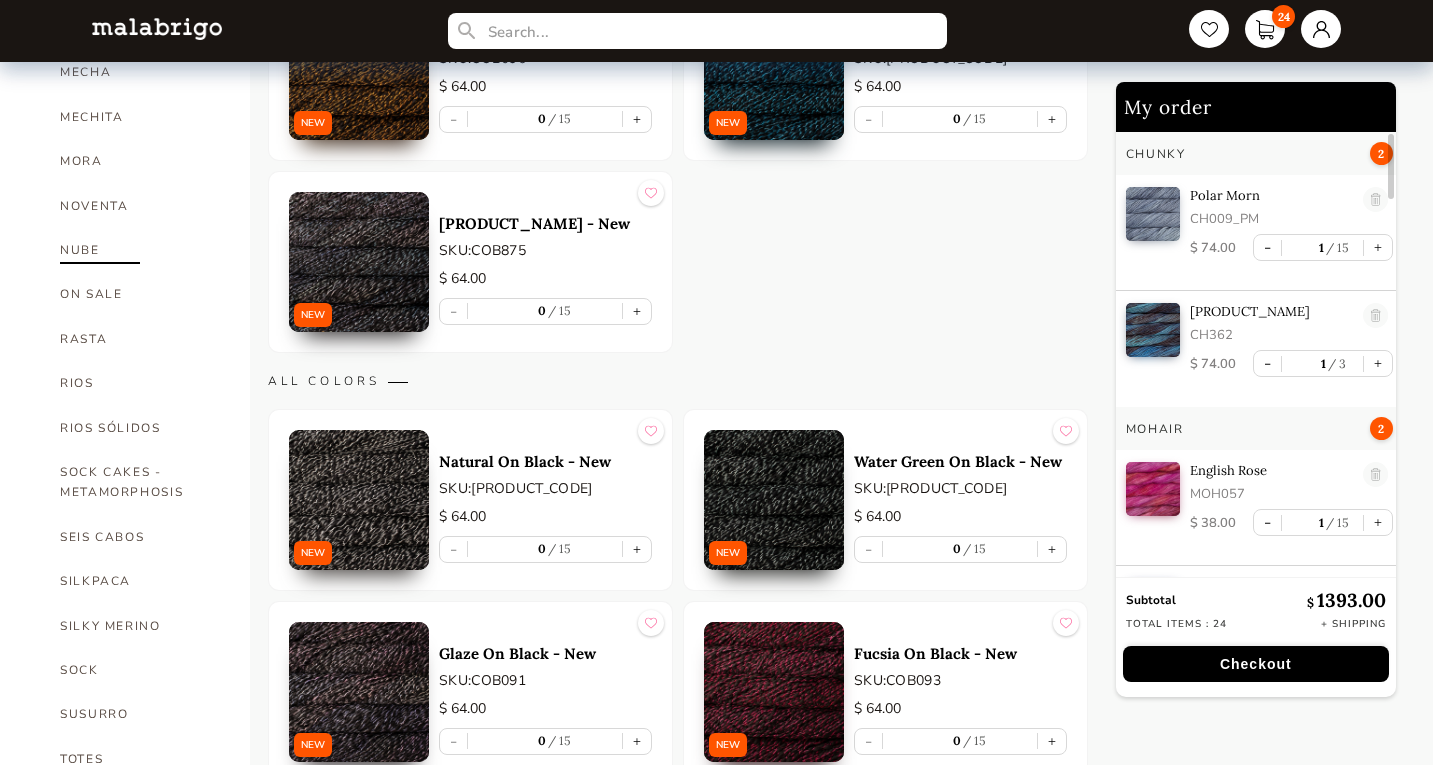 scroll, scrollTop: 600, scrollLeft: 0, axis: vertical 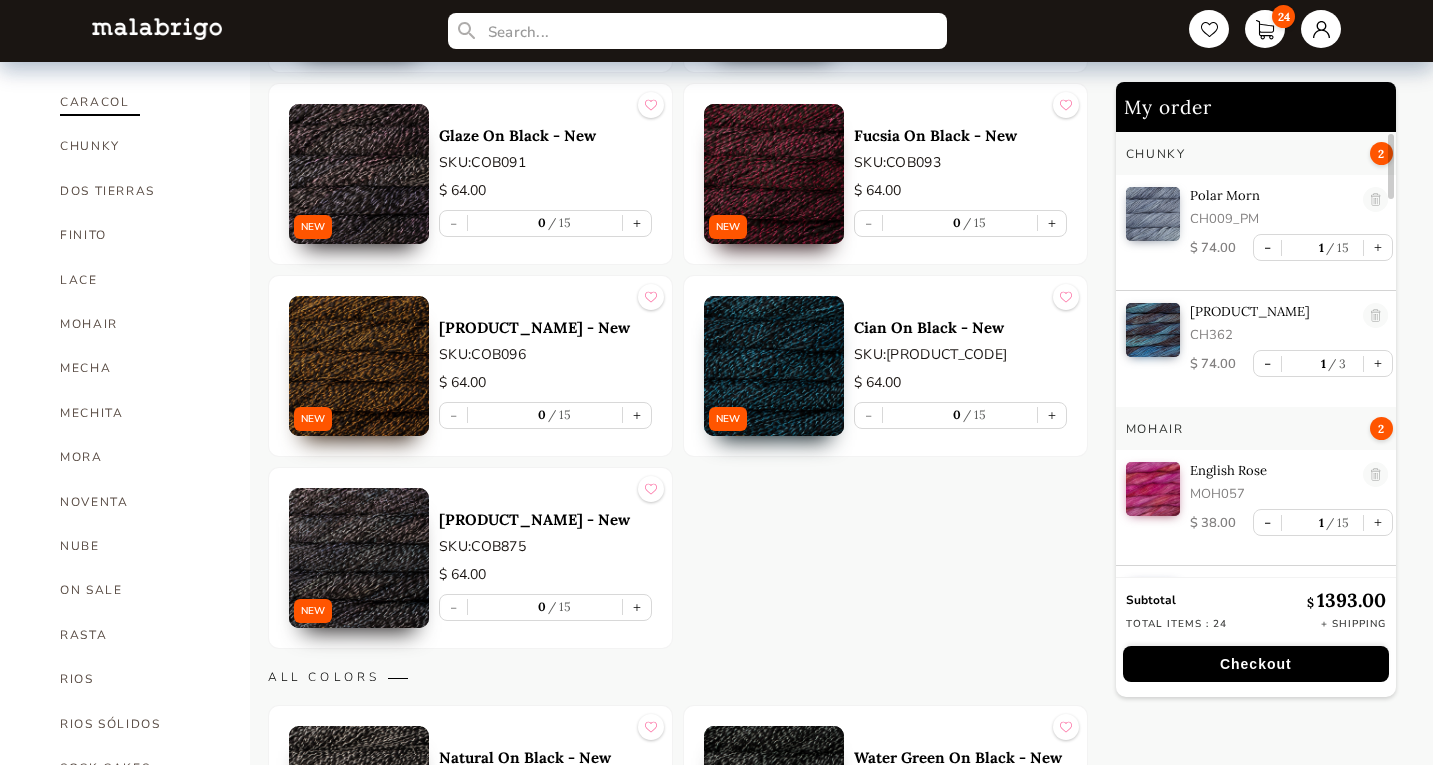 click on "CARACOL" at bounding box center [140, 102] 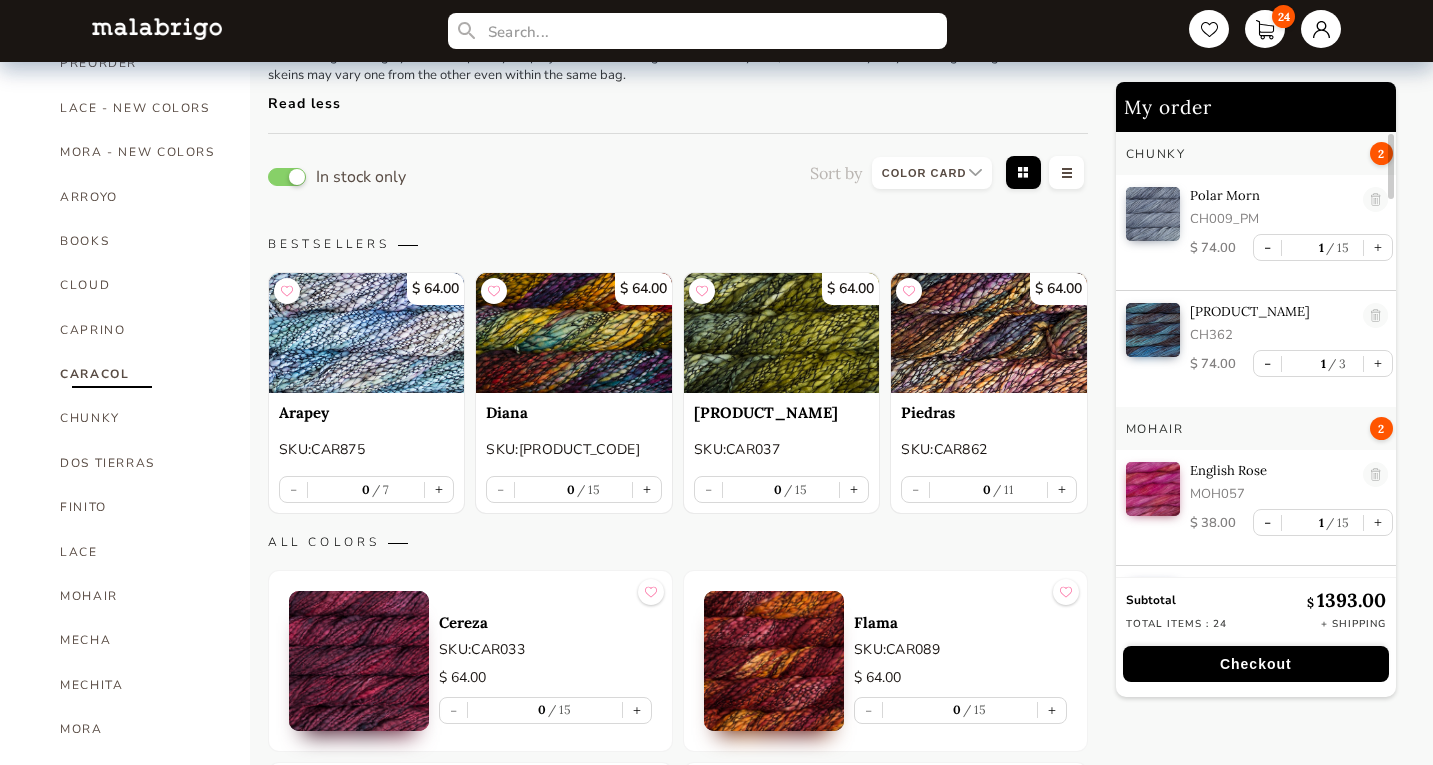 scroll, scrollTop: 300, scrollLeft: 0, axis: vertical 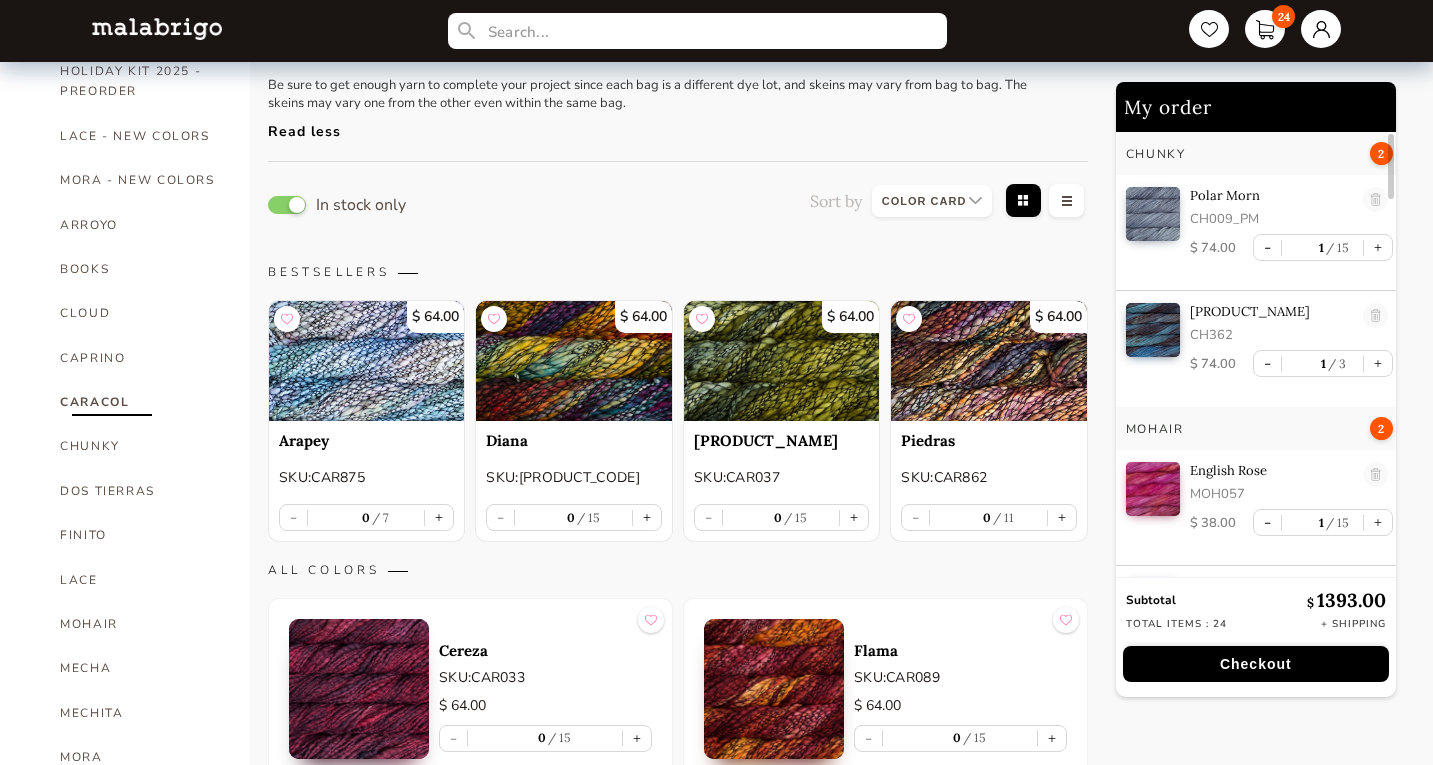 click at bounding box center [366, 361] 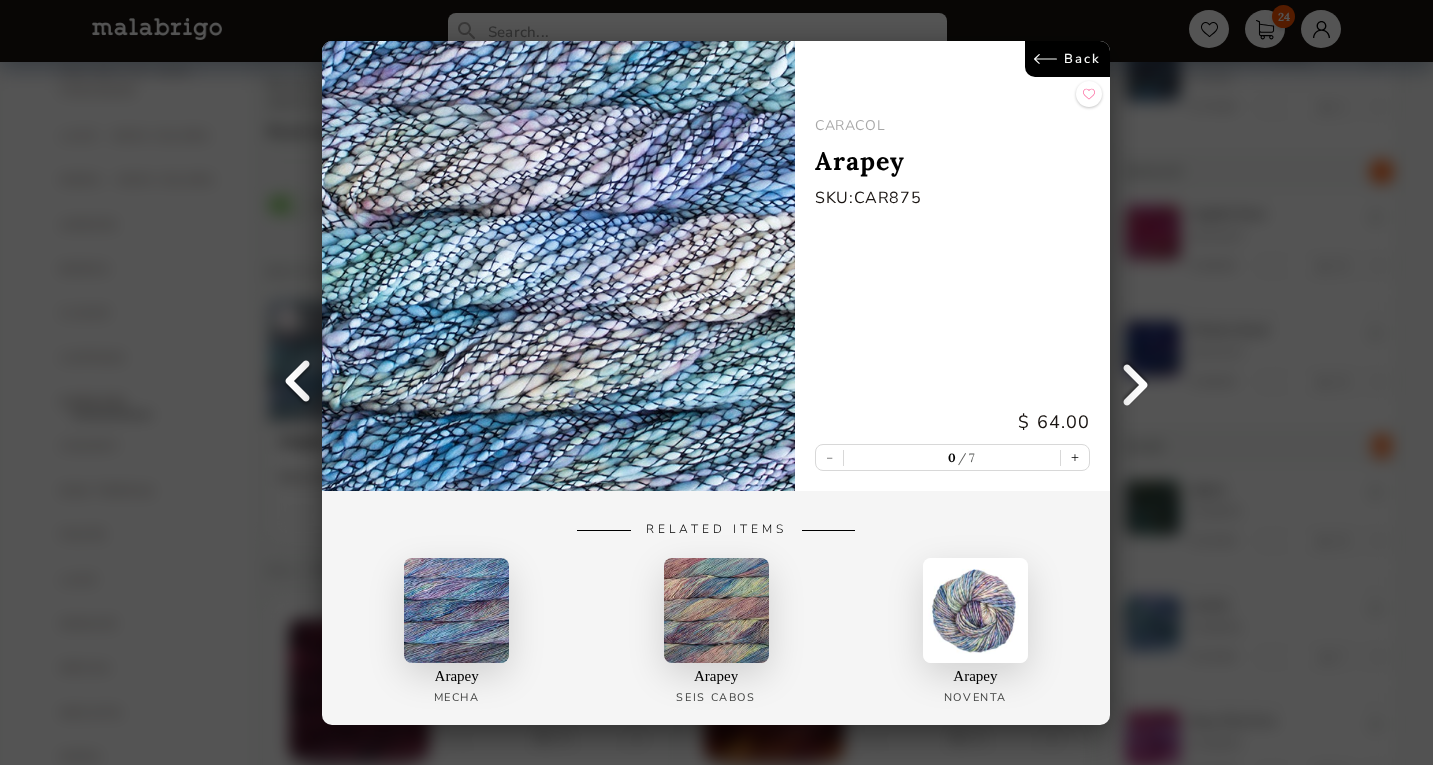 click at bounding box center (558, 266) 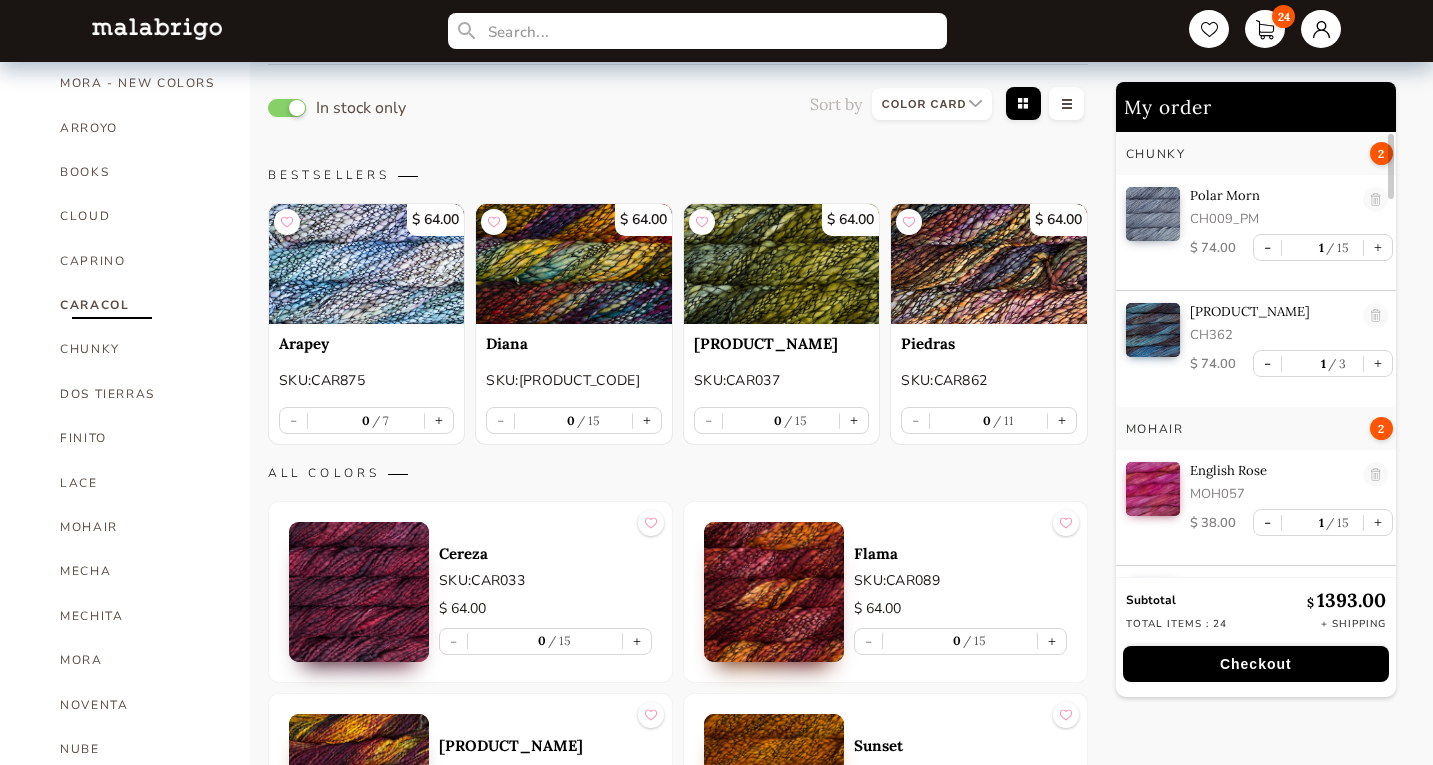 scroll, scrollTop: 400, scrollLeft: 0, axis: vertical 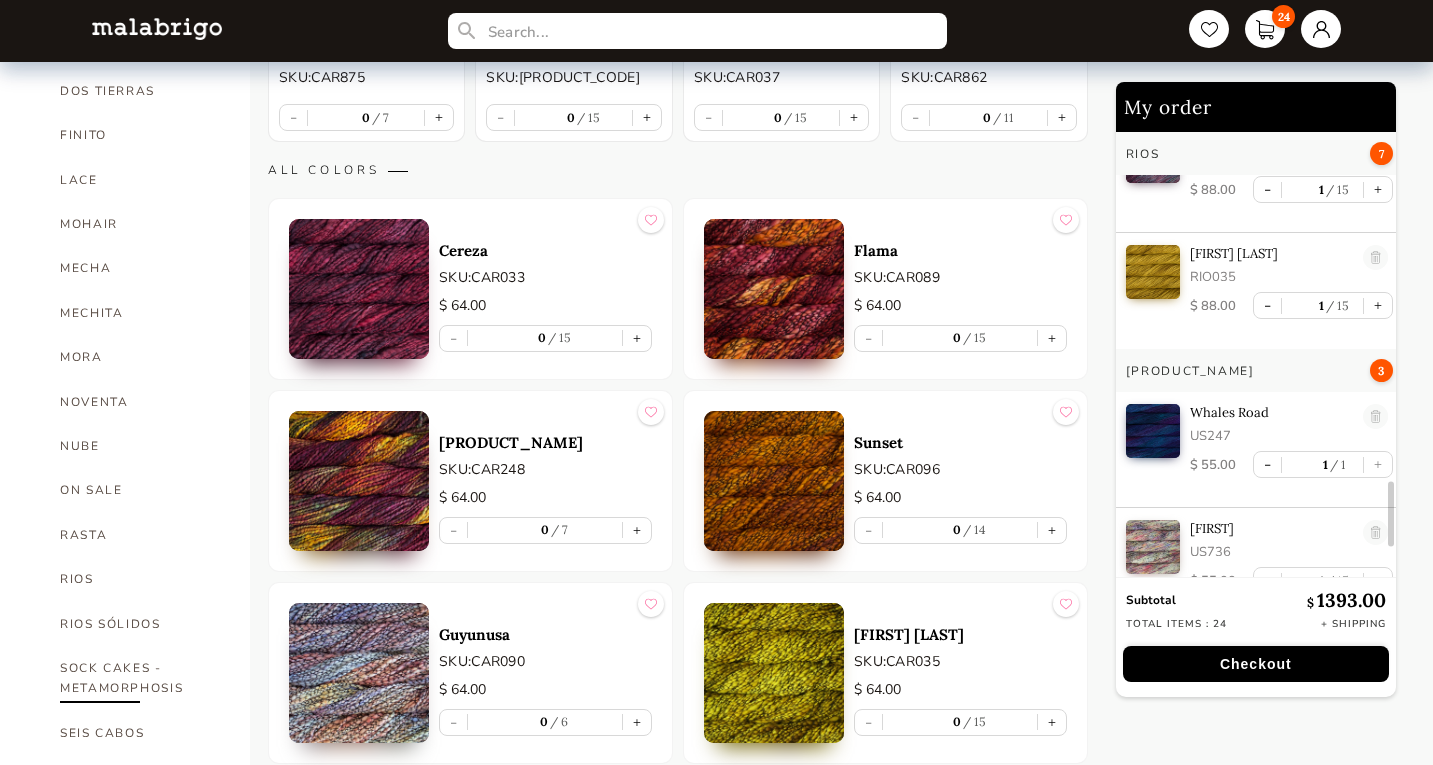 click on "SOCK CAKES - METAMORPHOSIS" at bounding box center [140, 678] 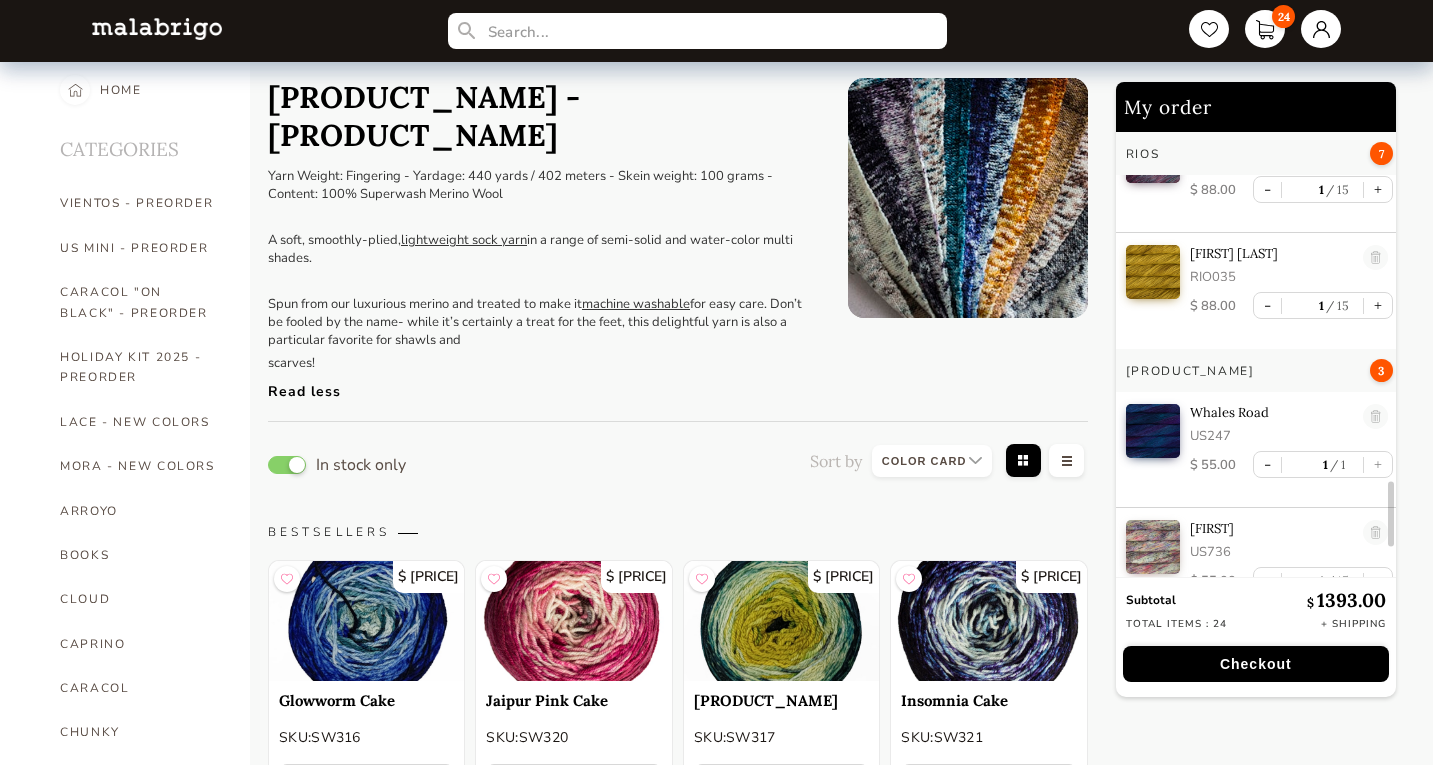 scroll, scrollTop: 0, scrollLeft: 0, axis: both 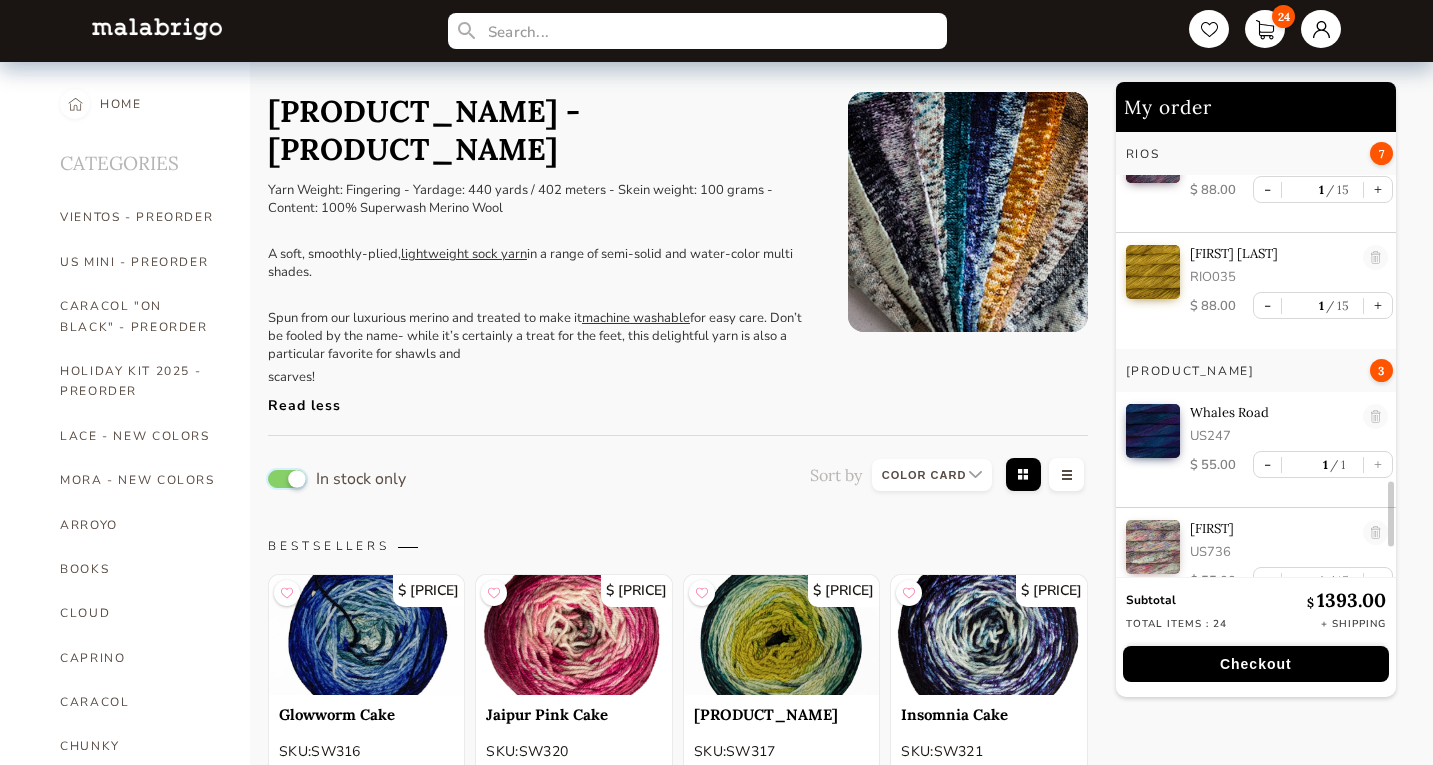 click at bounding box center (287, 479) 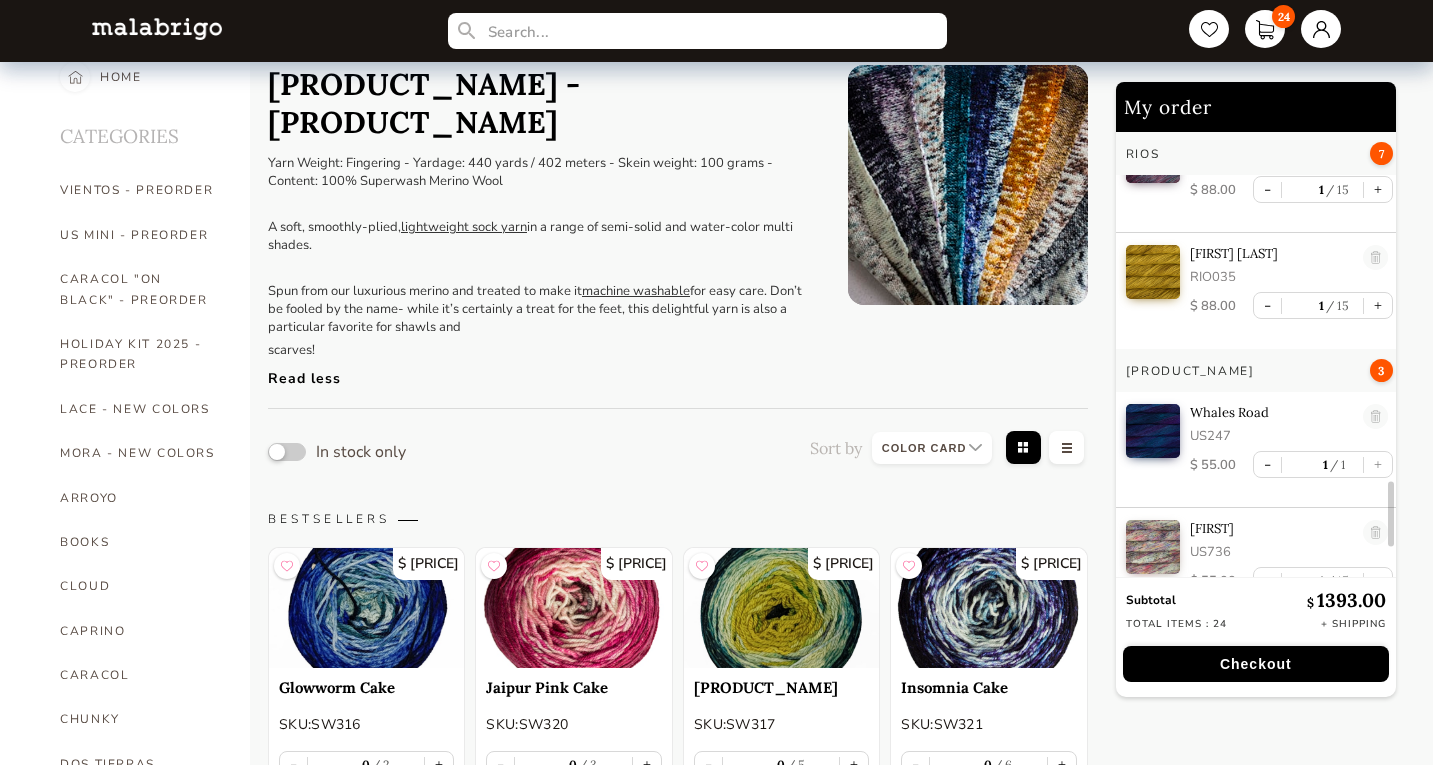 scroll, scrollTop: 0, scrollLeft: 0, axis: both 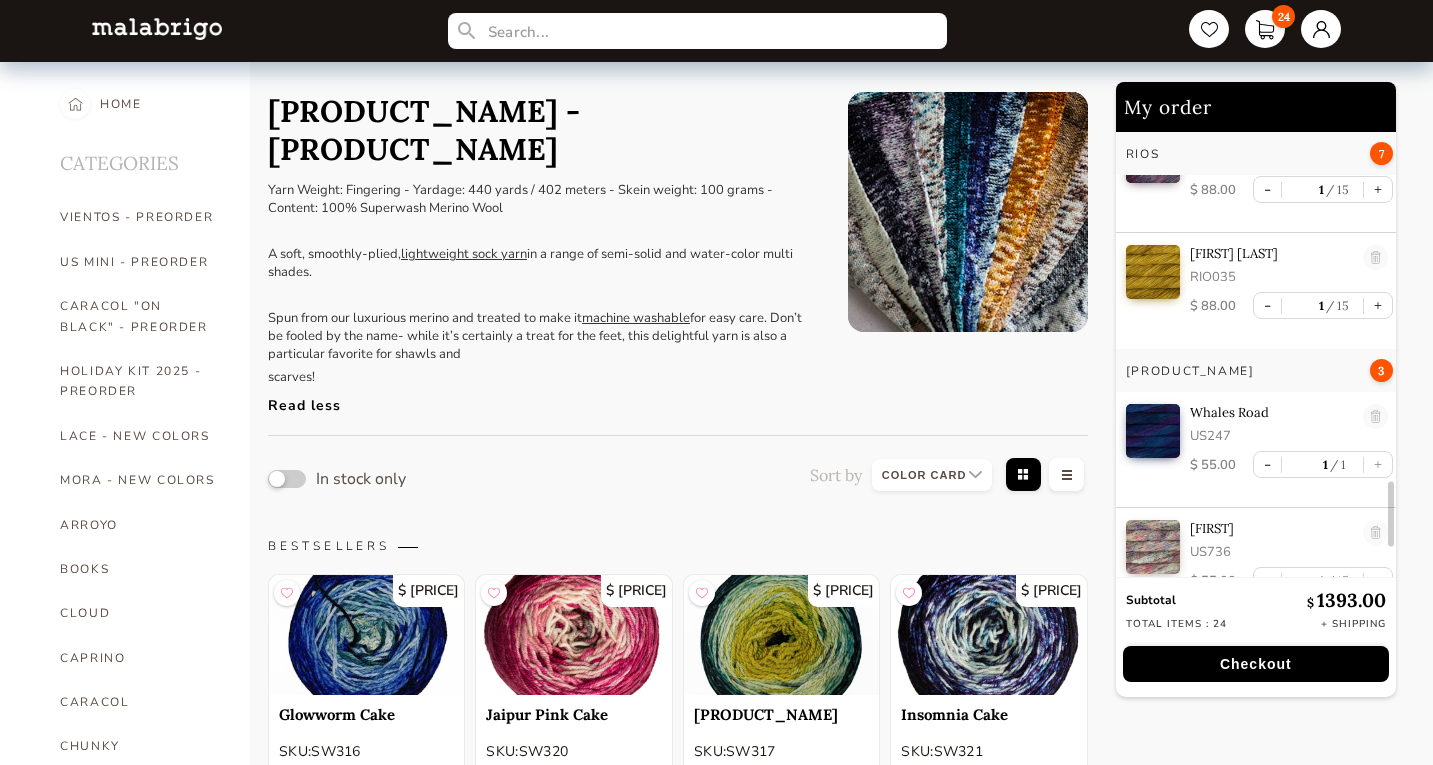 click on "In stock only Sort by Grid view Table view" at bounding box center (678, 478) 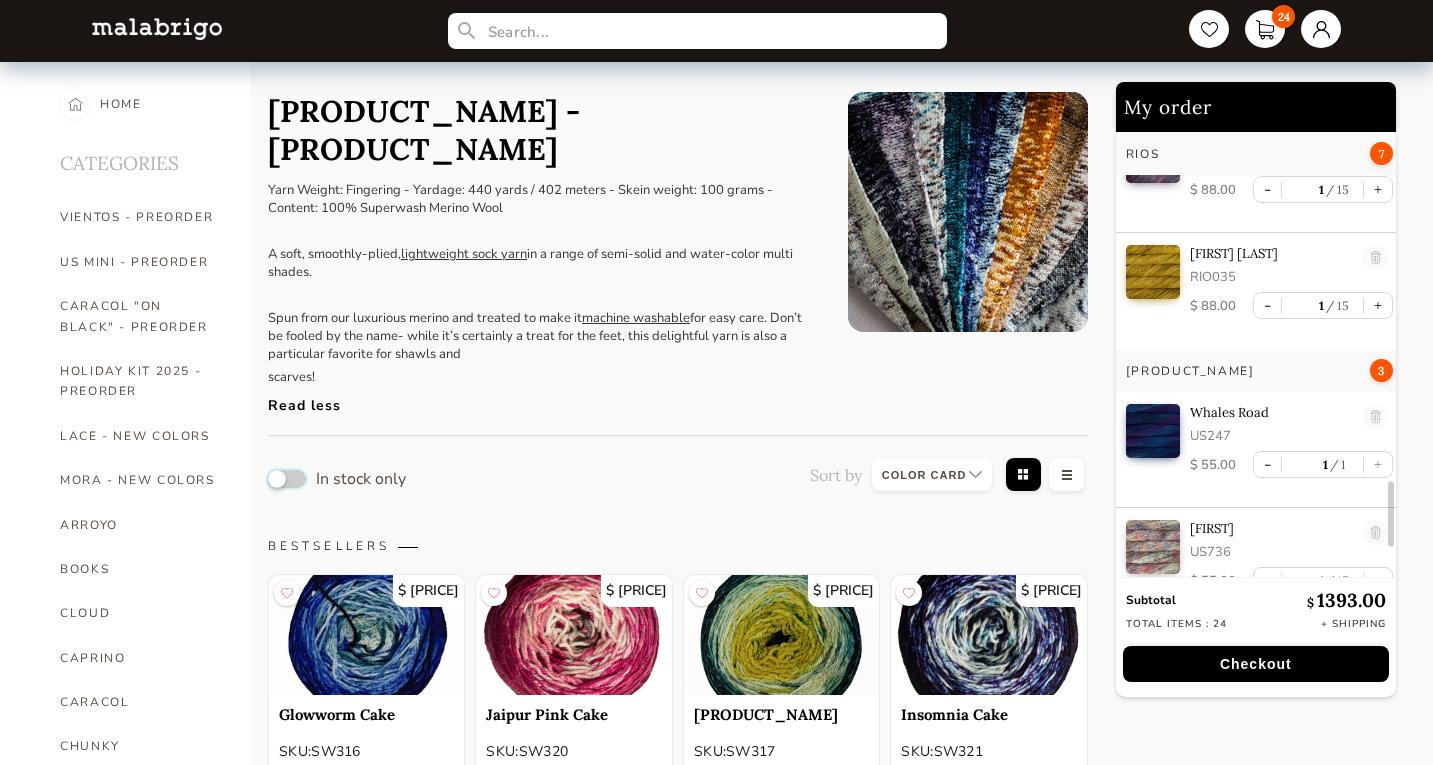 click at bounding box center [287, 479] 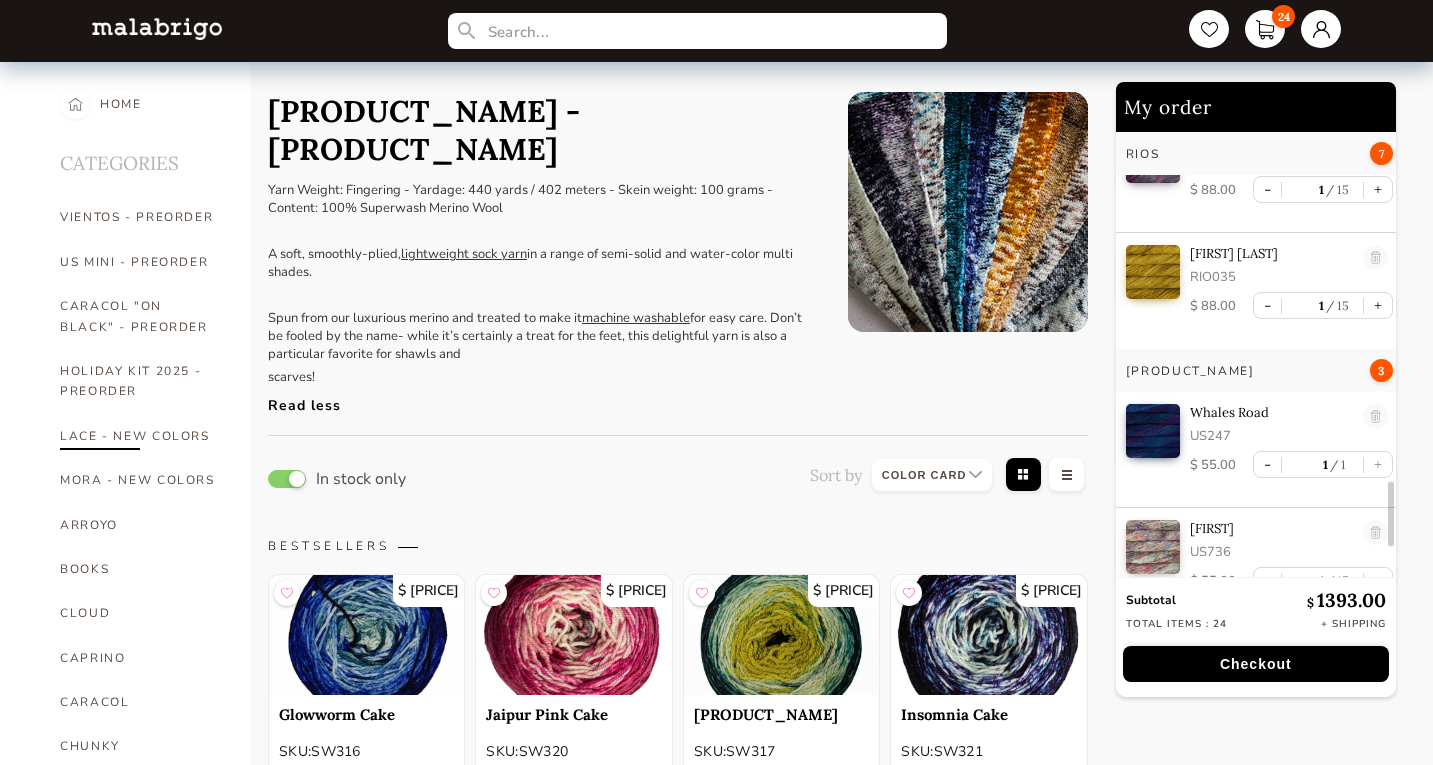 click on "LACE - NEW COLORS" at bounding box center (140, 436) 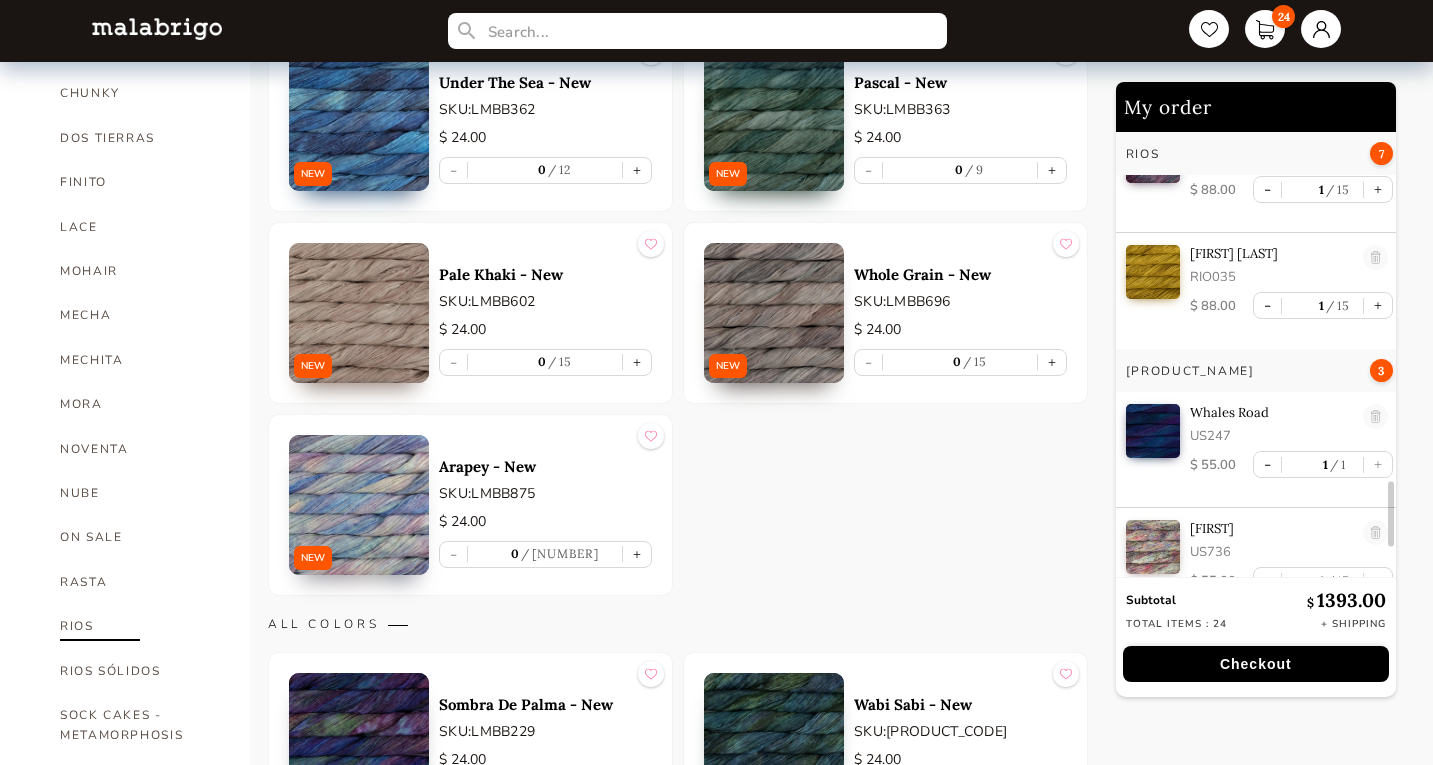 scroll, scrollTop: 646, scrollLeft: 0, axis: vertical 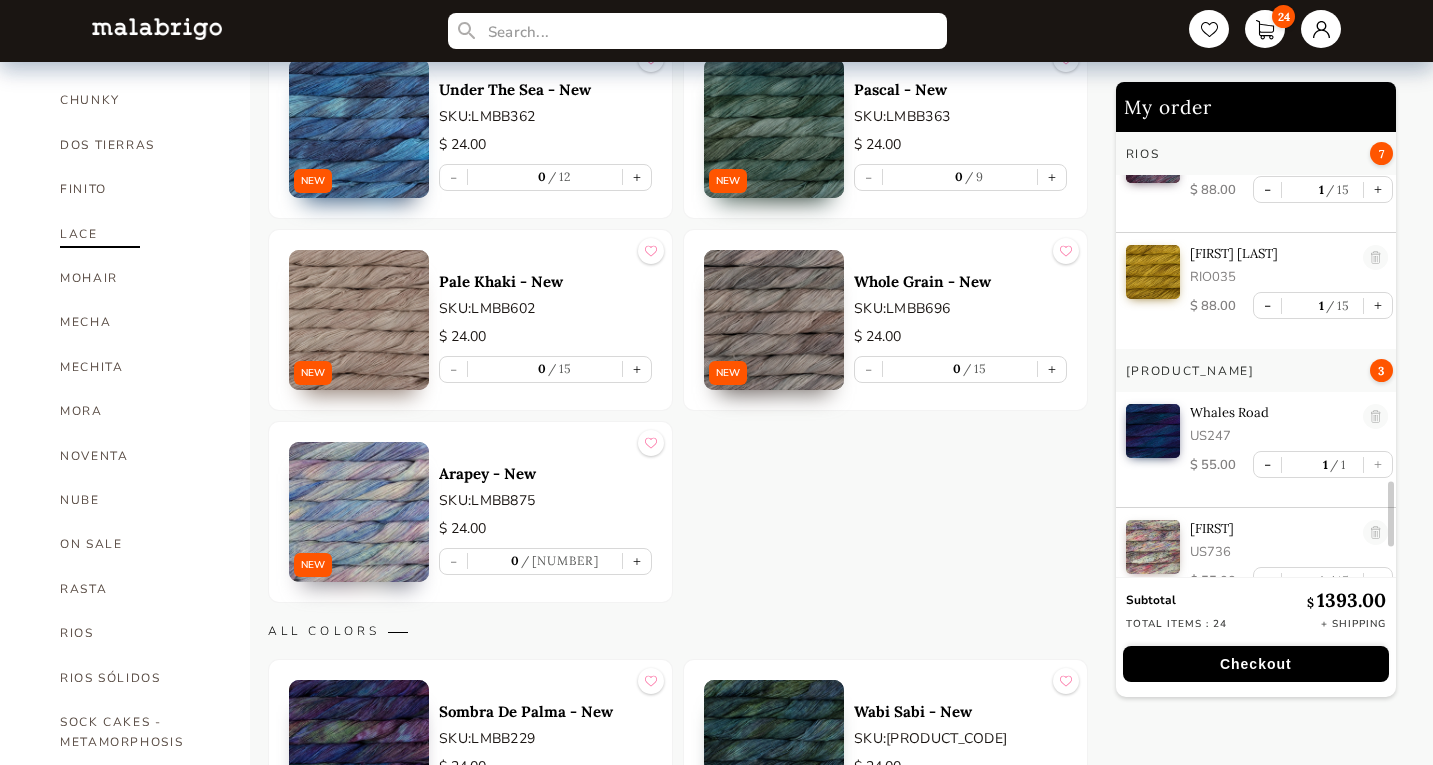 click on "LACE" at bounding box center [140, 234] 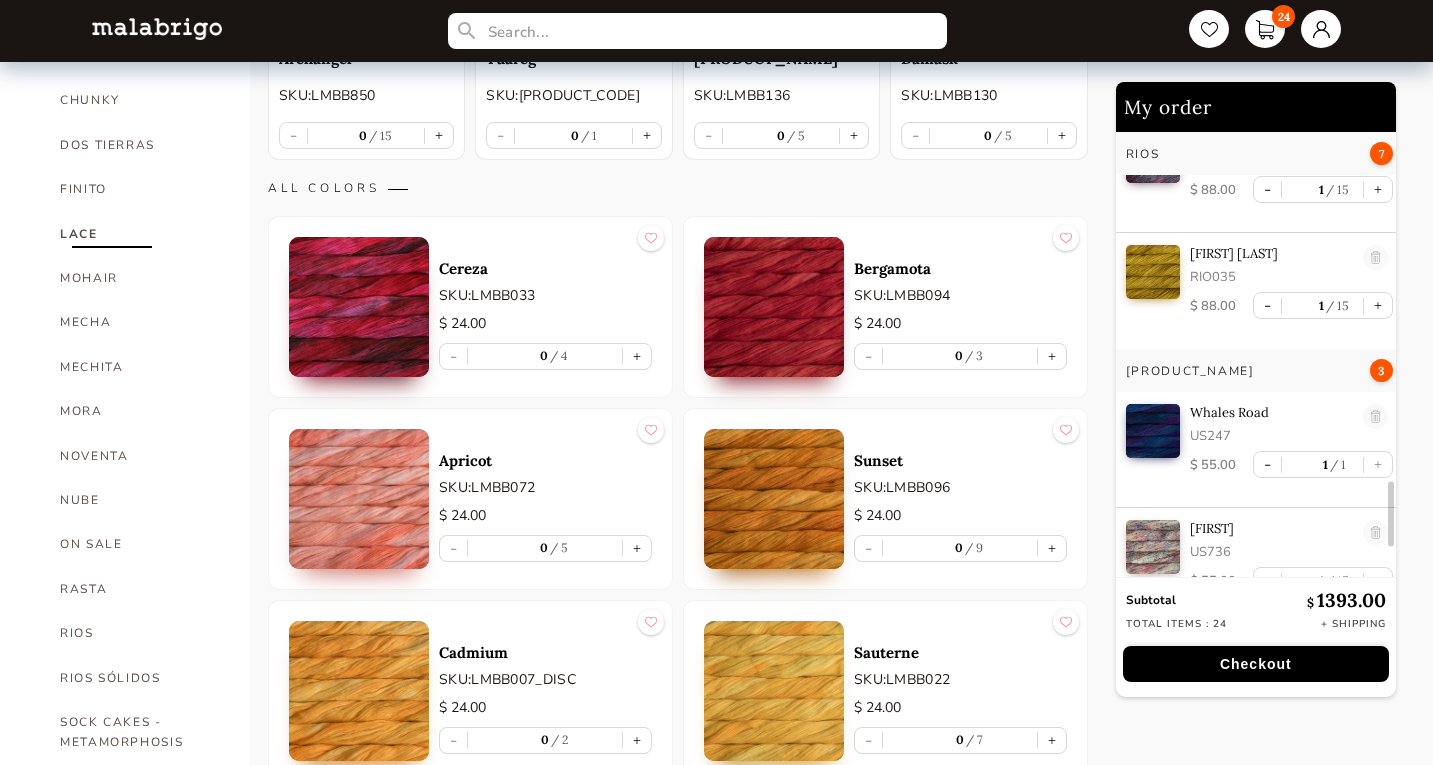 drag, startPoint x: 687, startPoint y: 252, endPoint x: 687, endPoint y: 282, distance: 30 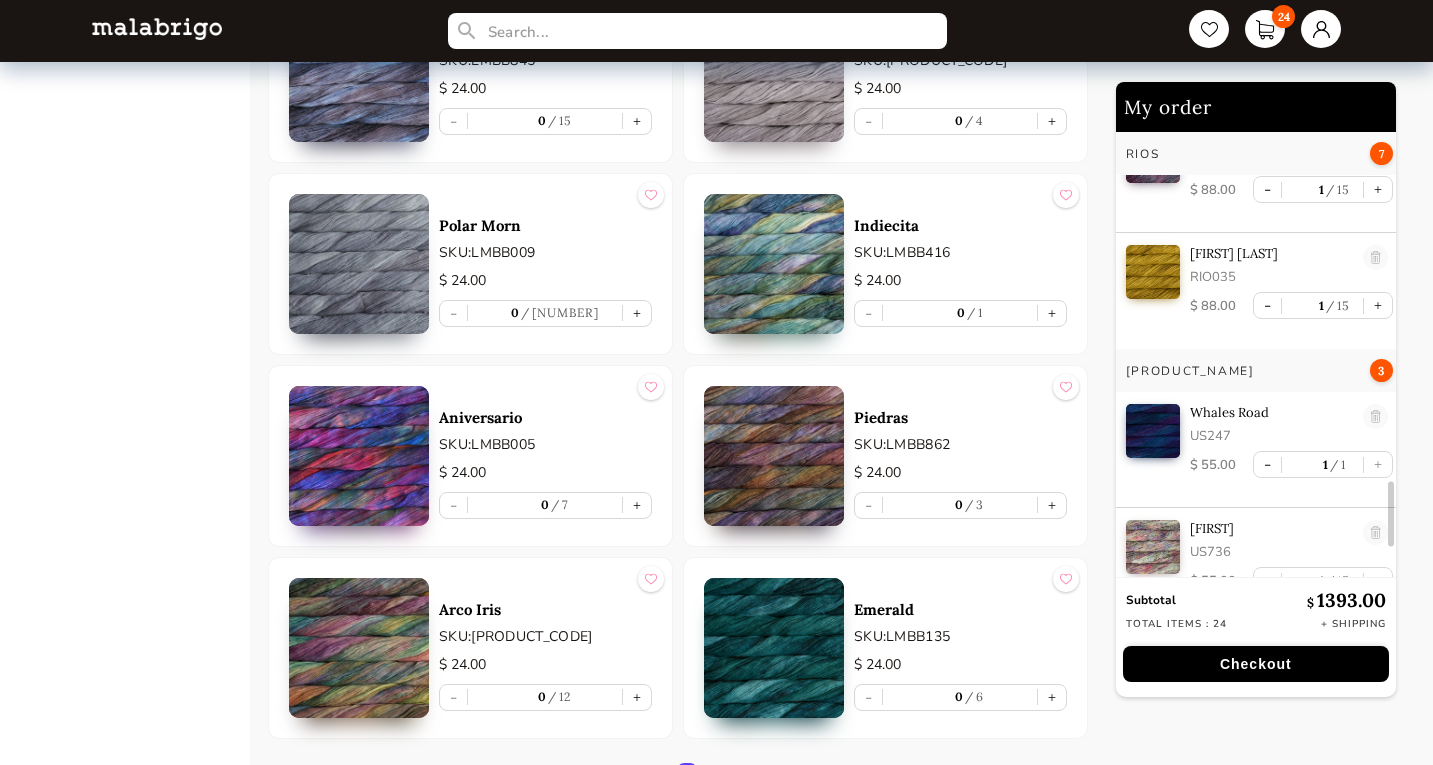 scroll, scrollTop: 4761, scrollLeft: 0, axis: vertical 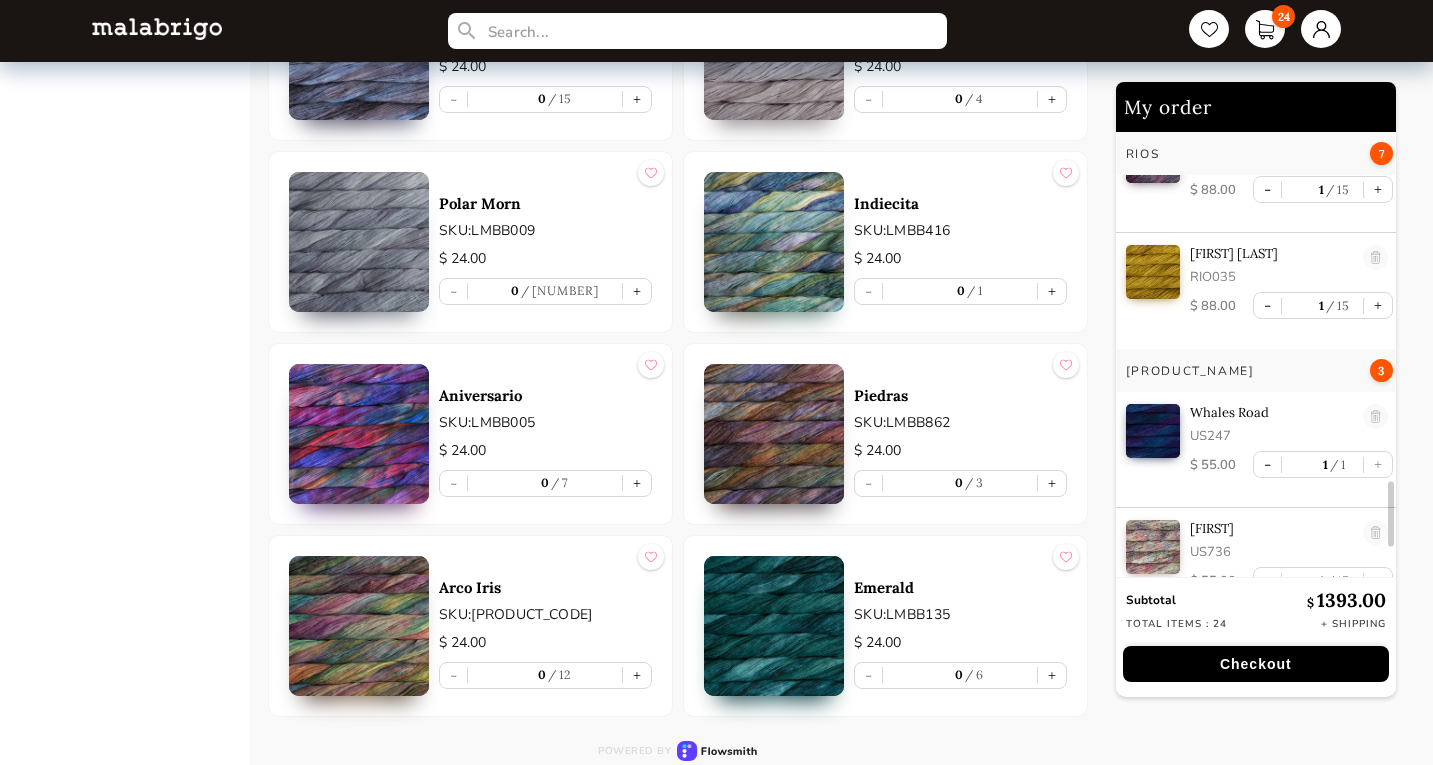 click on "Checkout" at bounding box center (1256, 664) 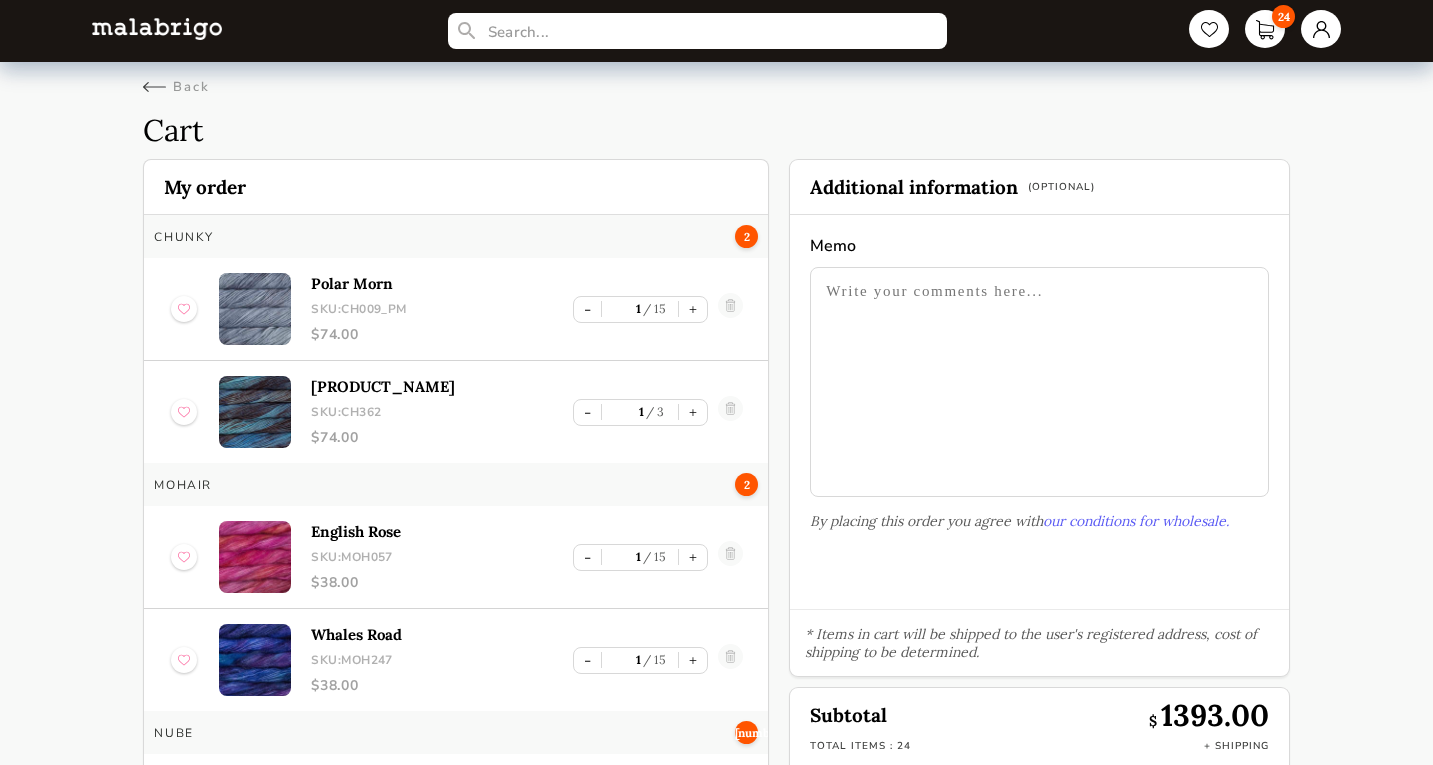 scroll, scrollTop: 0, scrollLeft: 0, axis: both 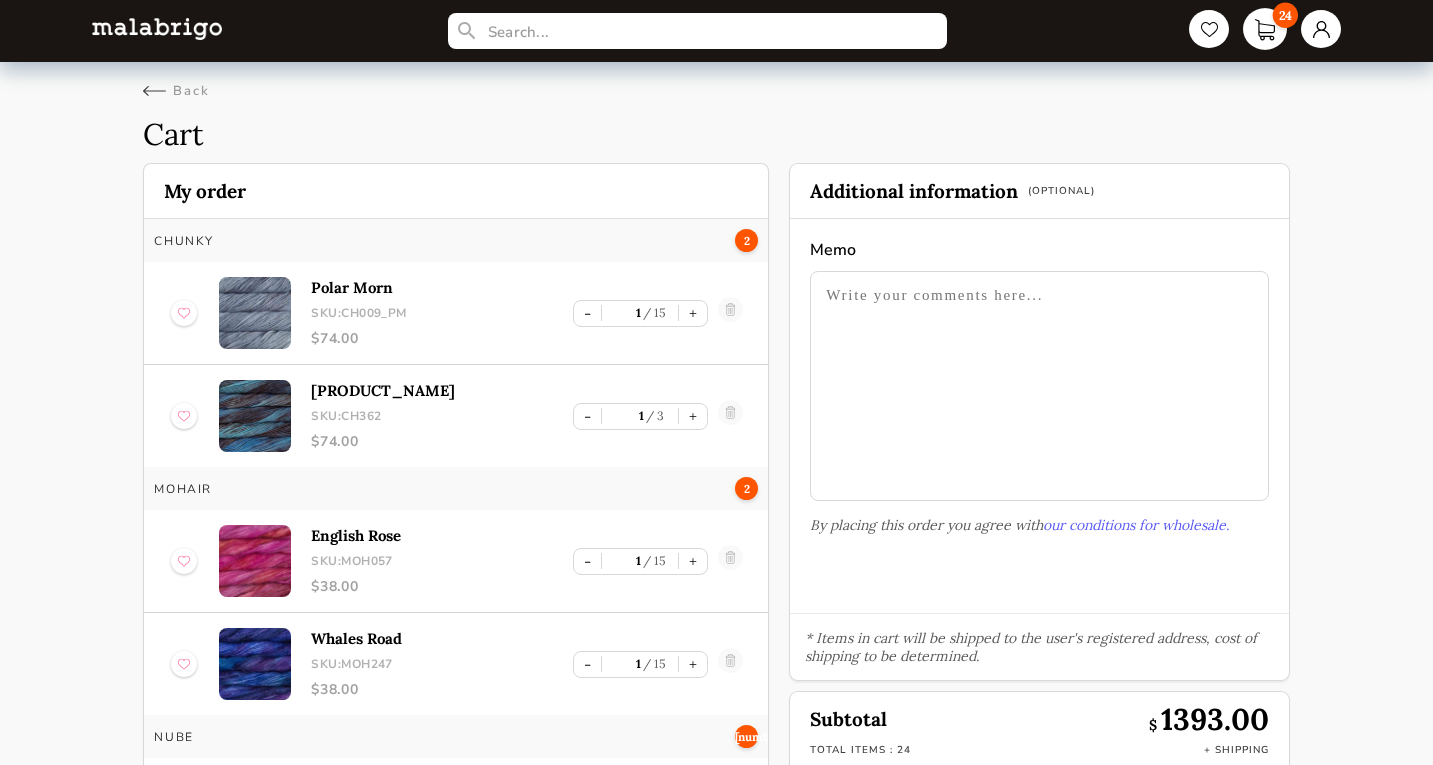 click on "24" at bounding box center (1265, 29) 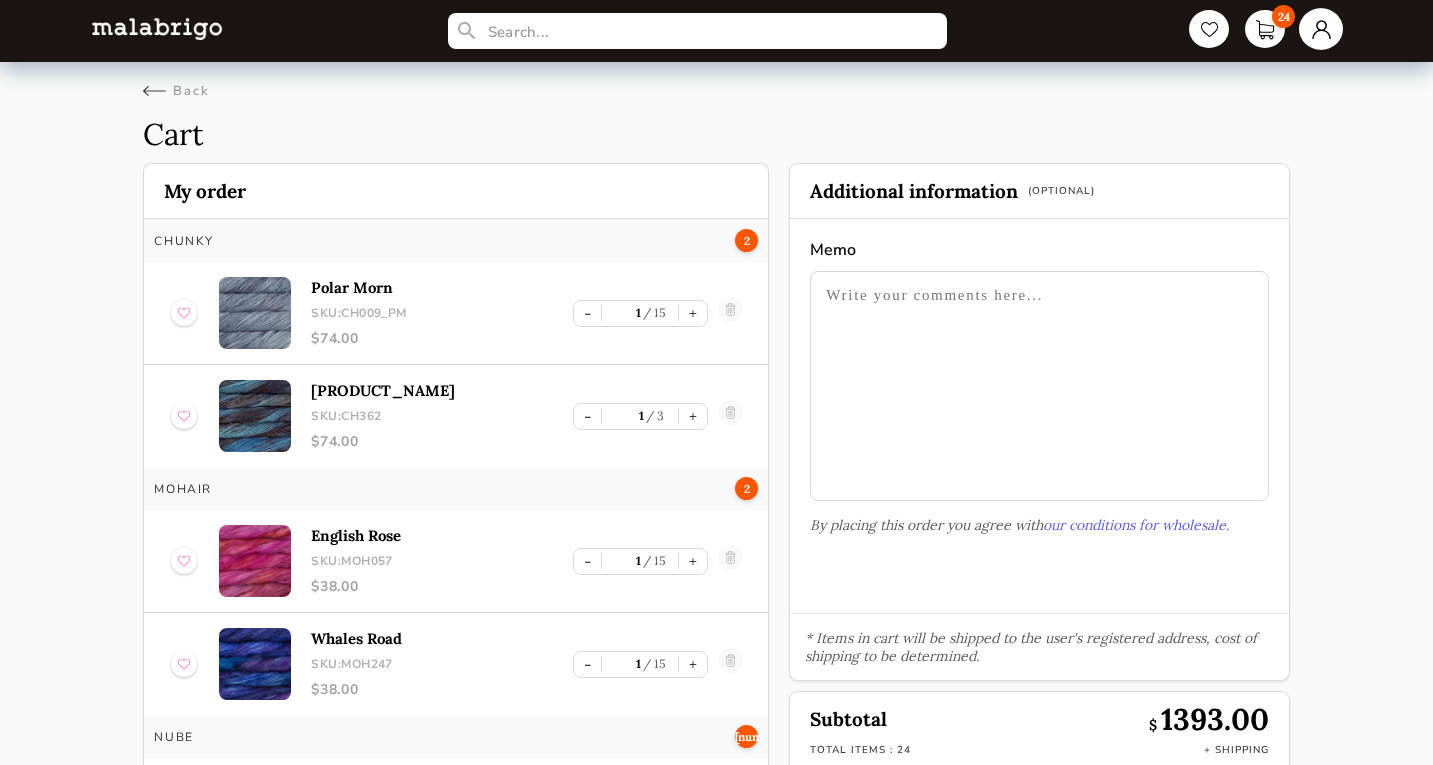 click at bounding box center (1321, 29) 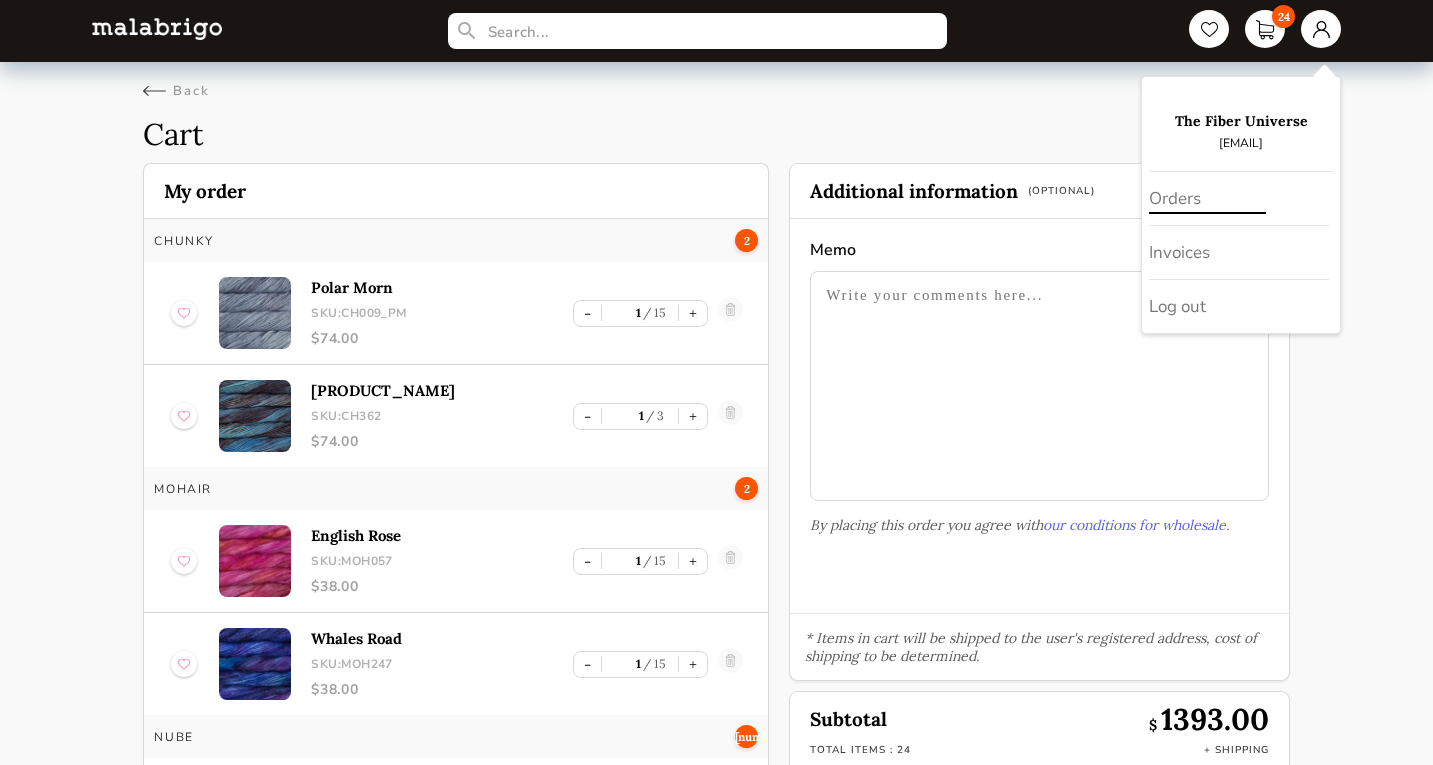 click on "Orders" at bounding box center [1239, 199] 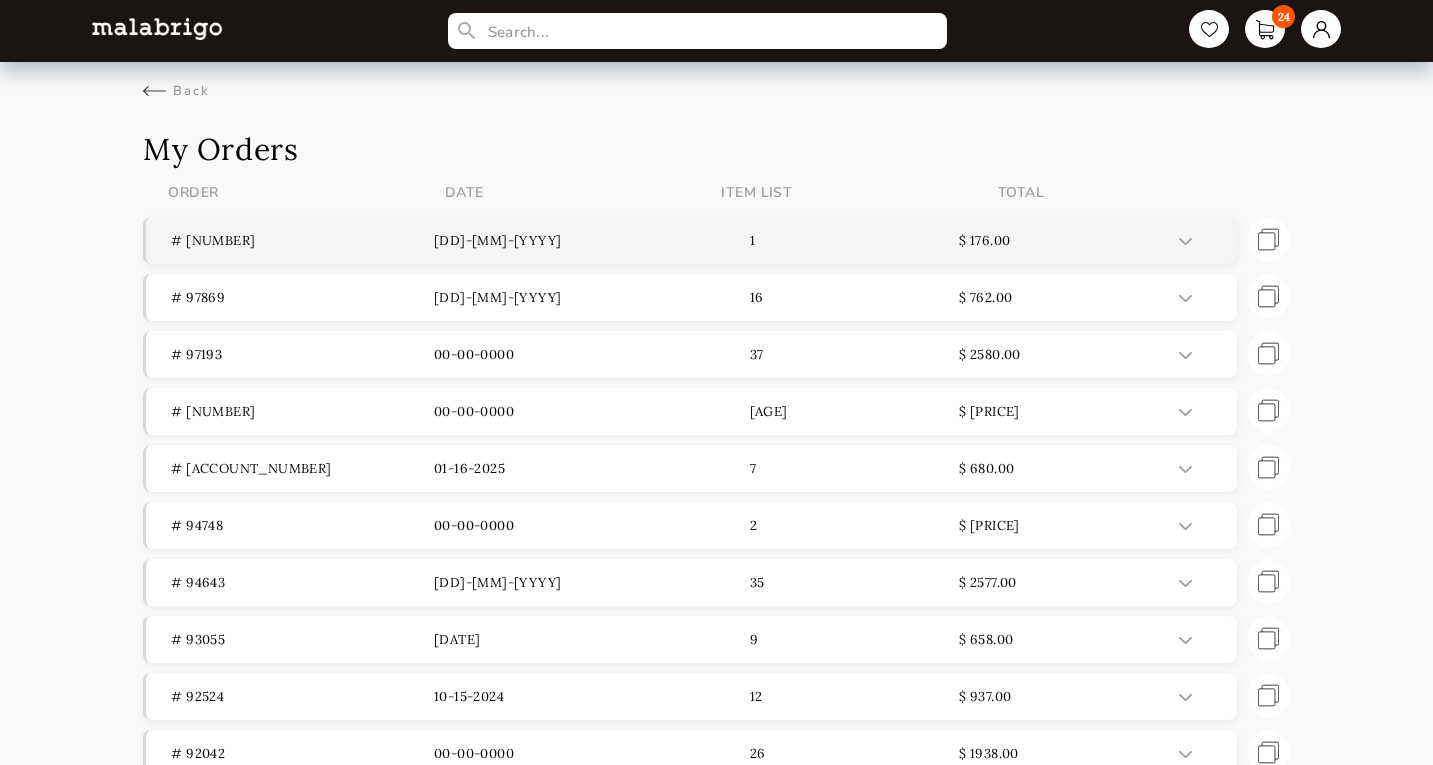 click on "$ 176.00" at bounding box center (1090, 240) 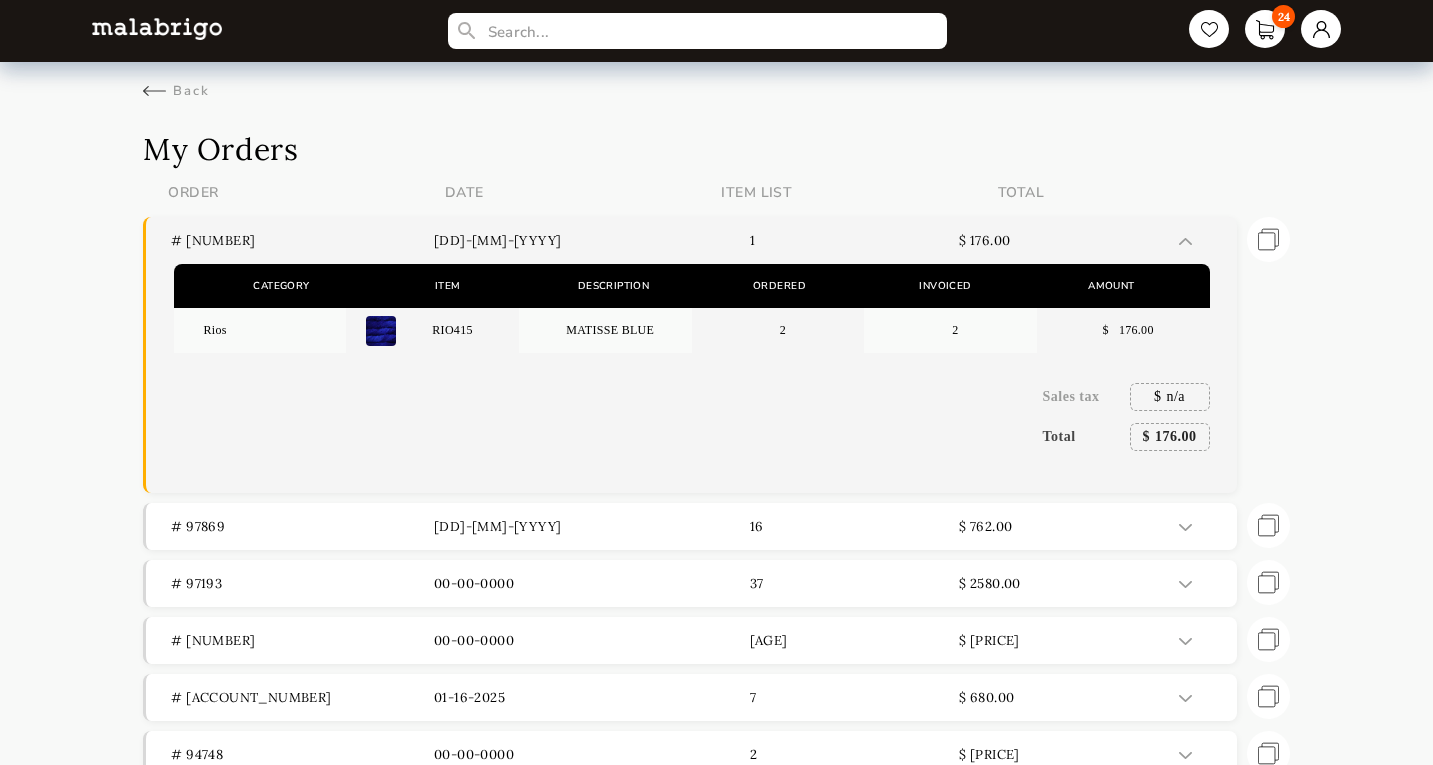 click on "$ 176.00" at bounding box center (1090, 240) 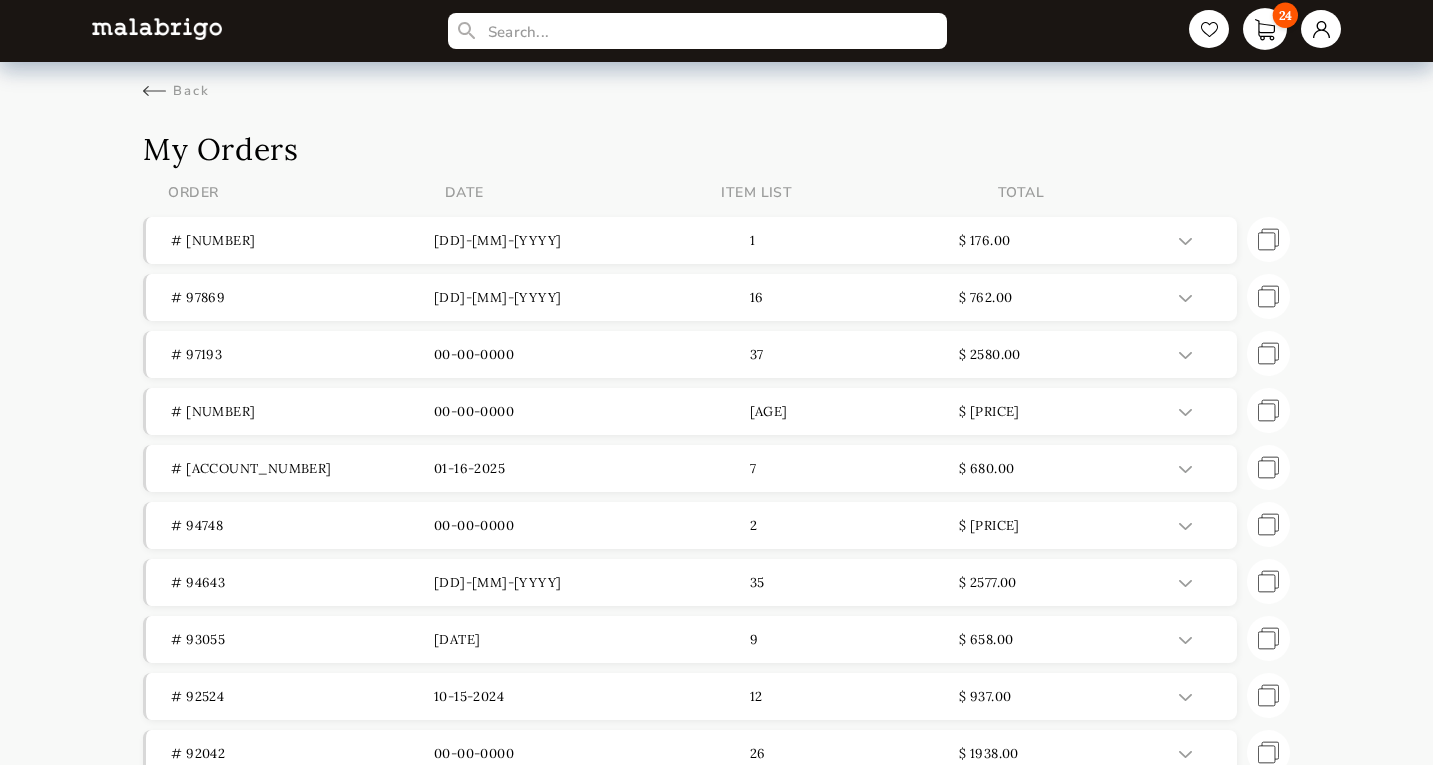 click on "24" at bounding box center [1285, 15] 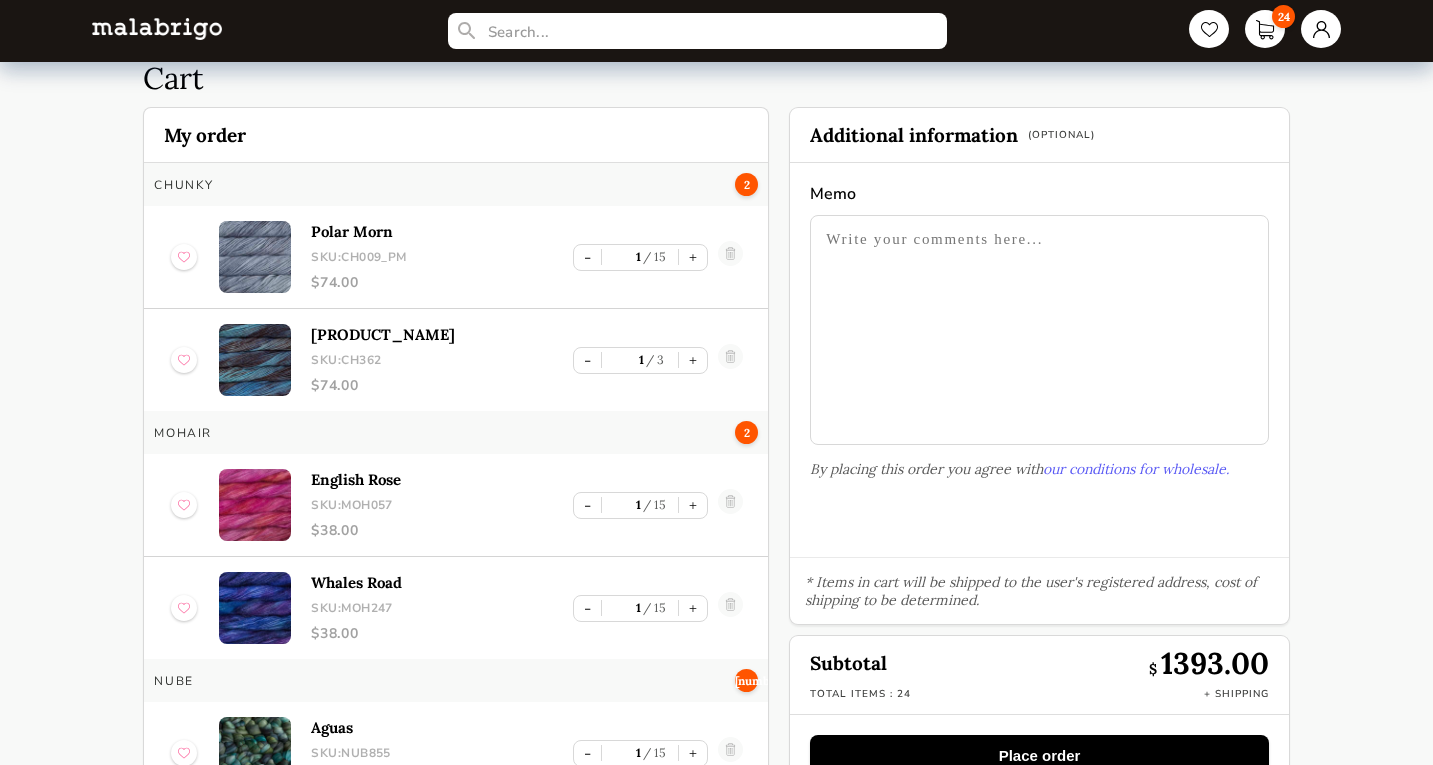scroll, scrollTop: 108, scrollLeft: 0, axis: vertical 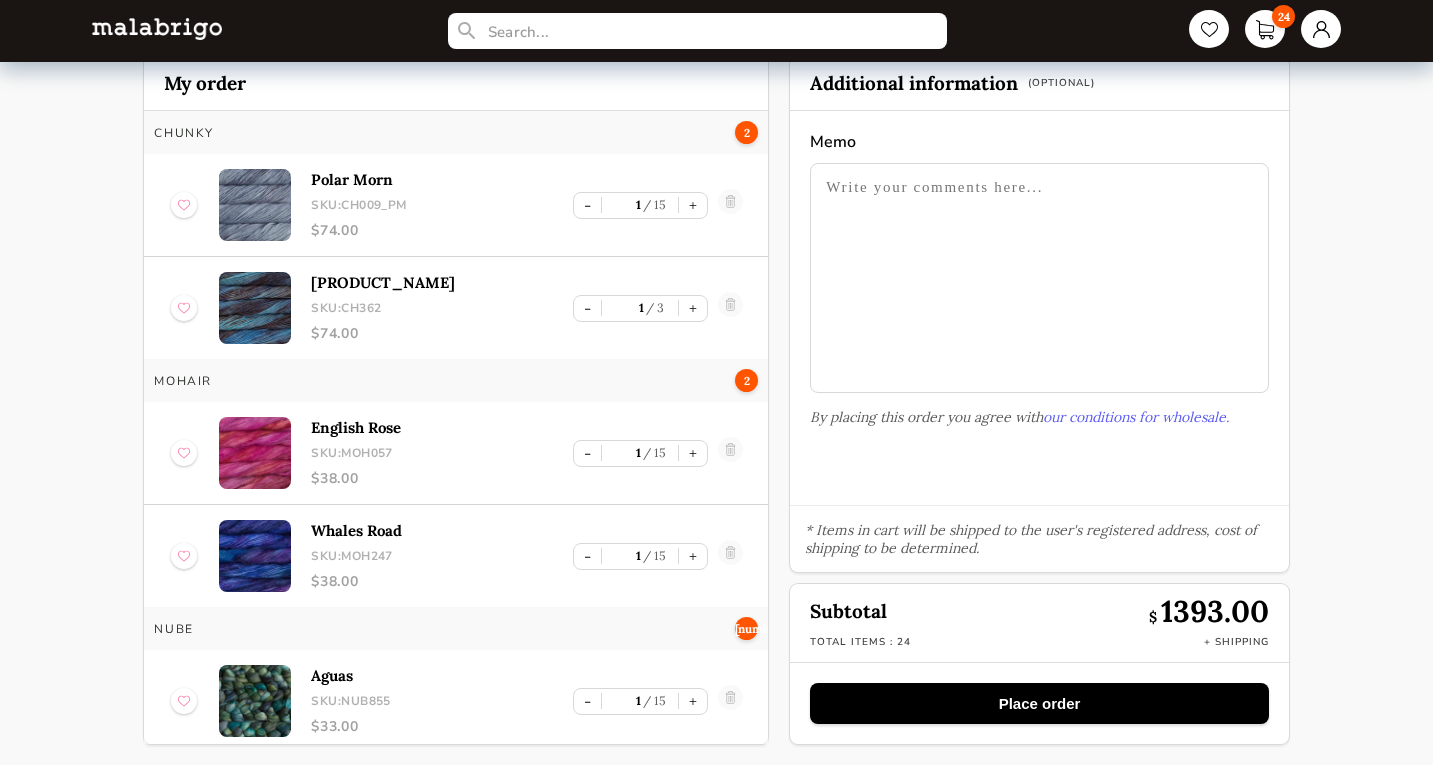 click on "Place order" at bounding box center (1039, 703) 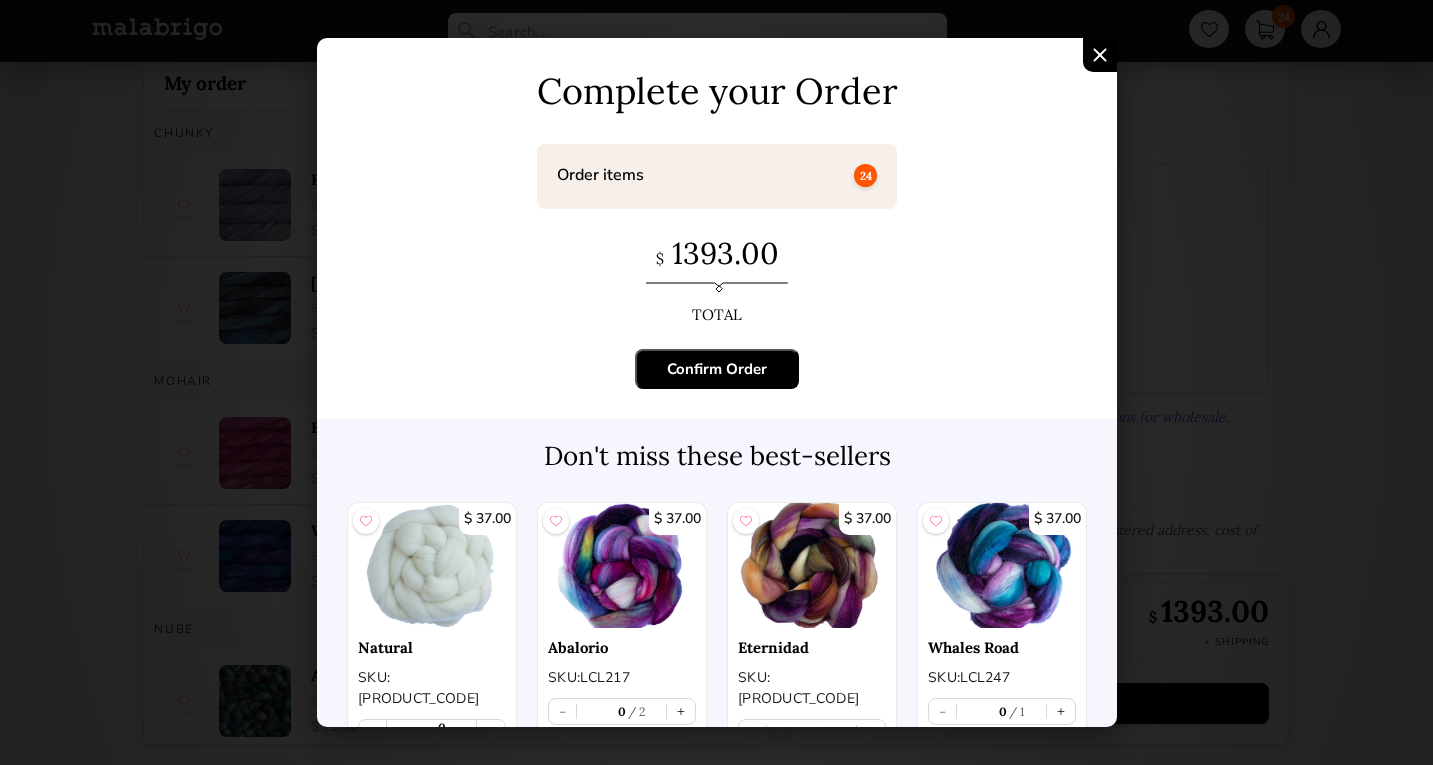 scroll, scrollTop: 39, scrollLeft: 0, axis: vertical 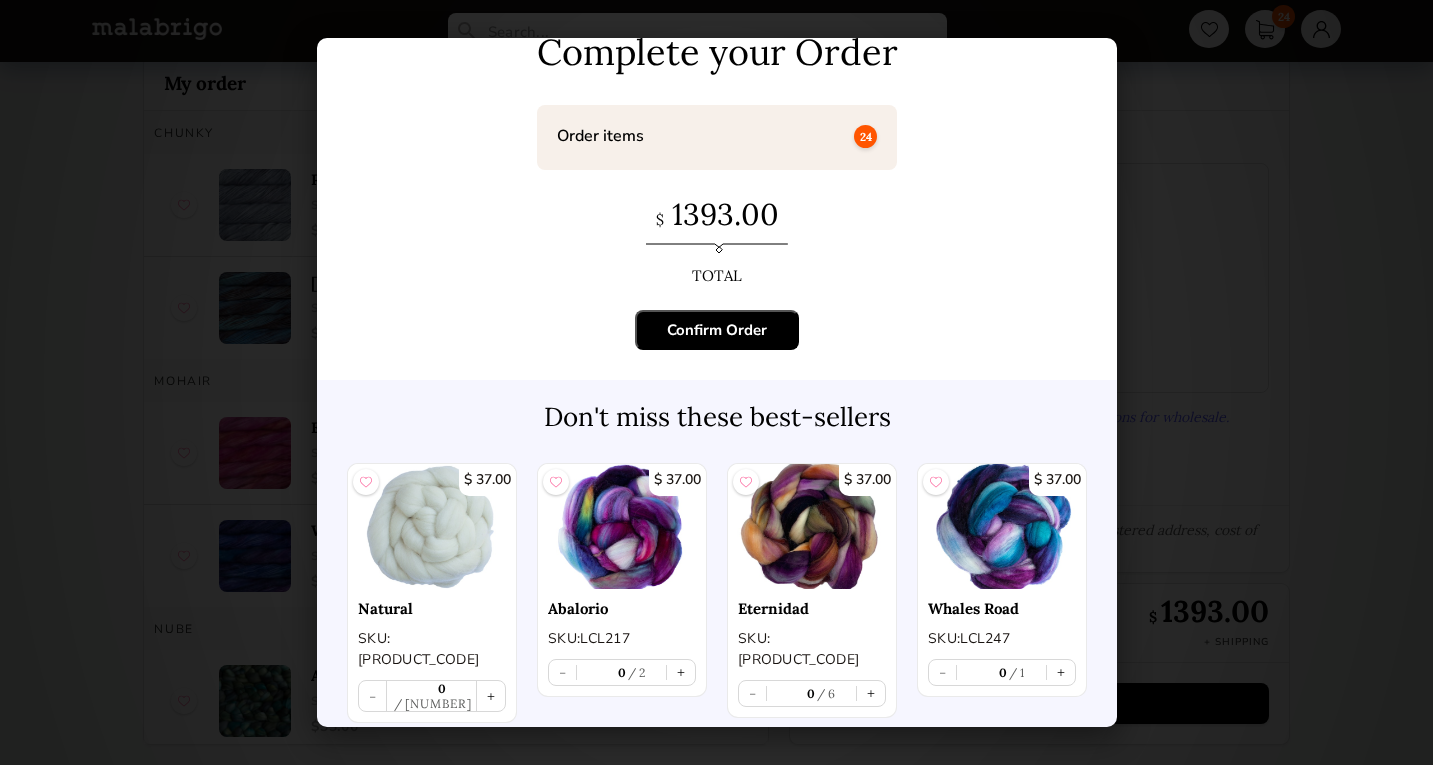 click at bounding box center (622, 526) 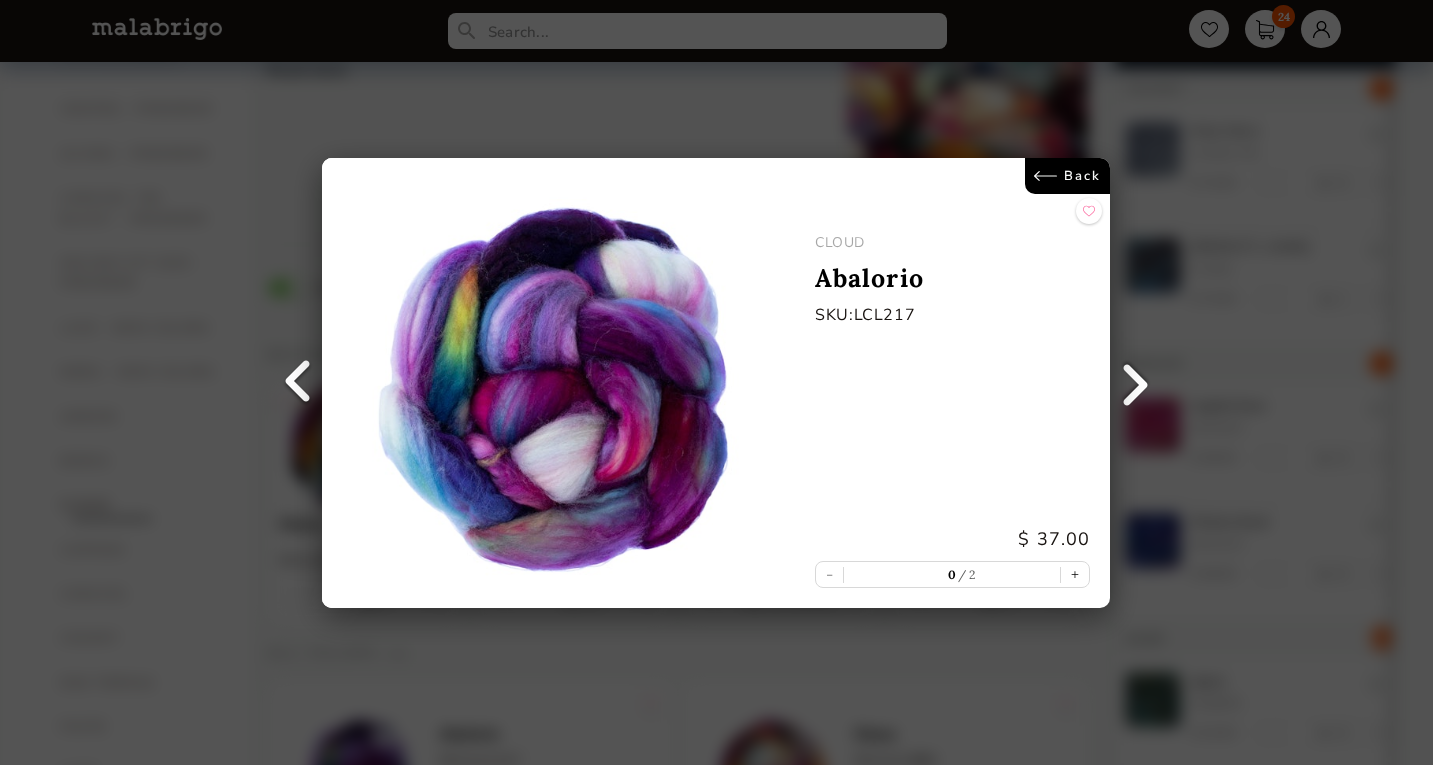 scroll, scrollTop: 70, scrollLeft: 0, axis: vertical 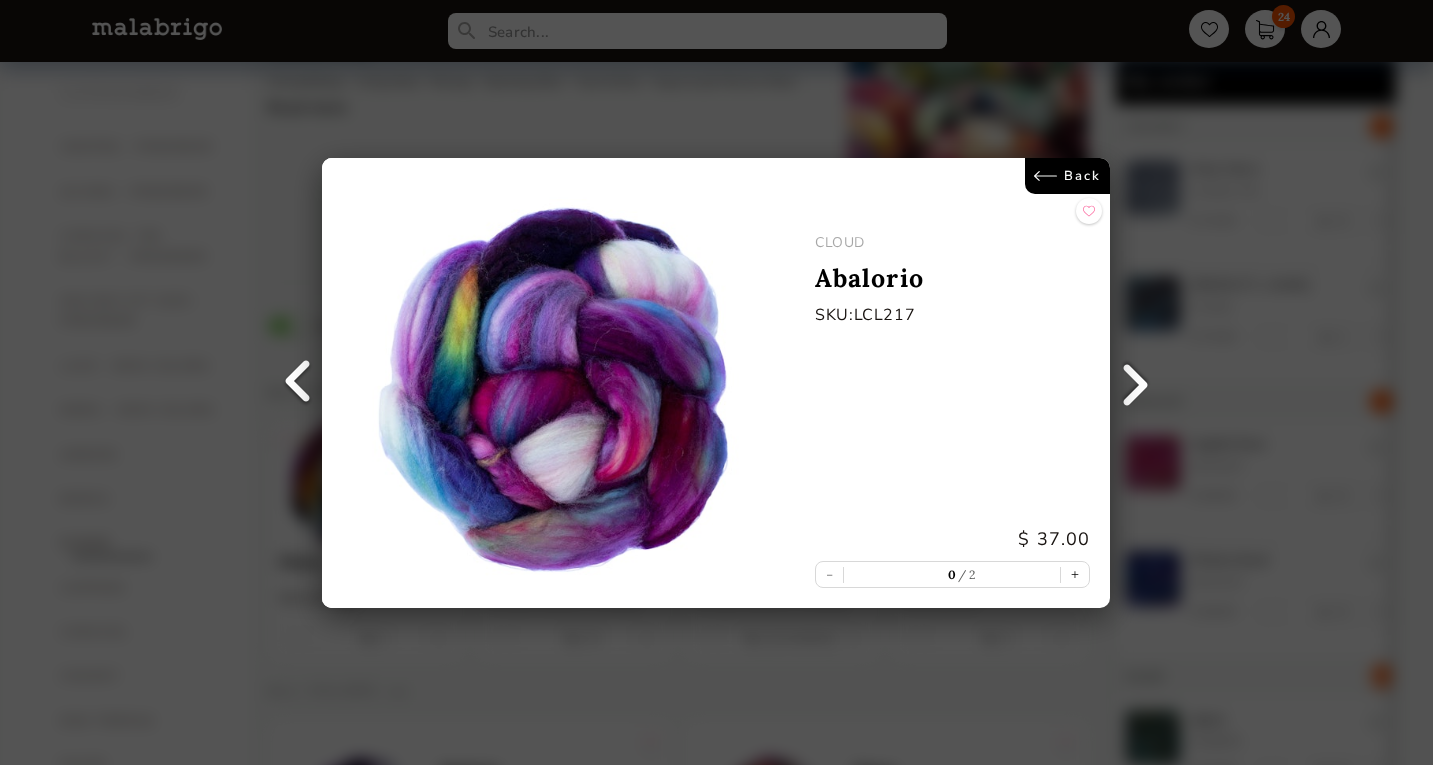click on "Back" at bounding box center (1068, 176) 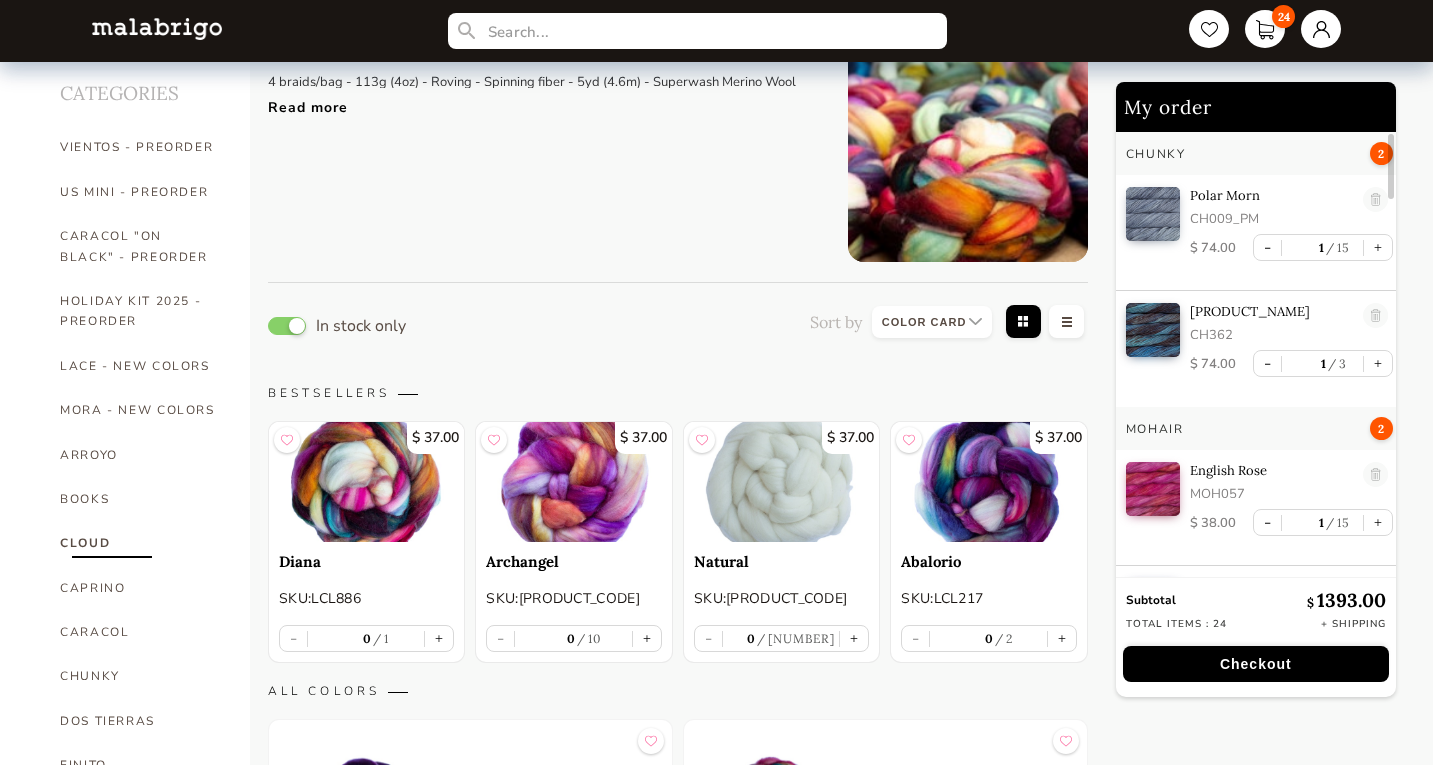 click on "Checkout" at bounding box center [1256, 664] 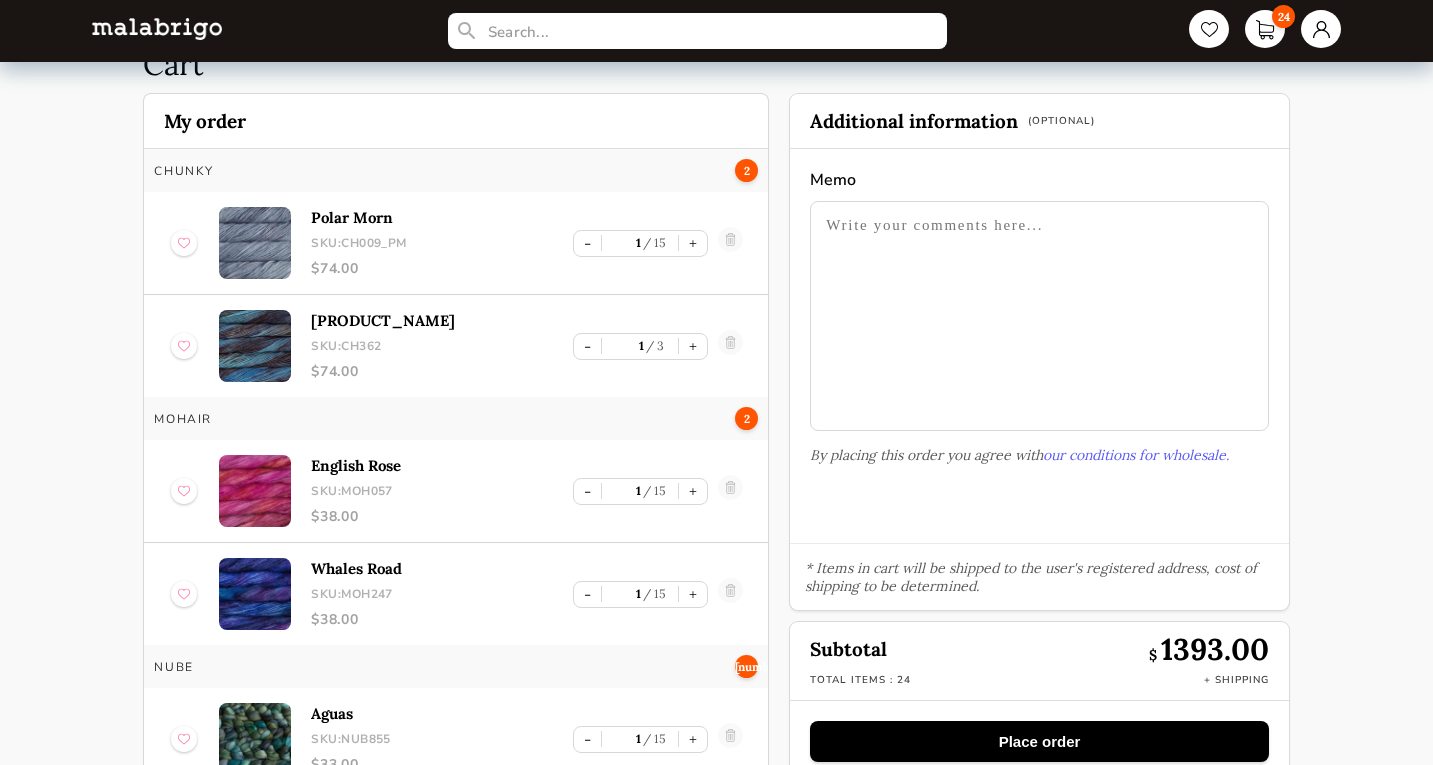 scroll, scrollTop: 108, scrollLeft: 0, axis: vertical 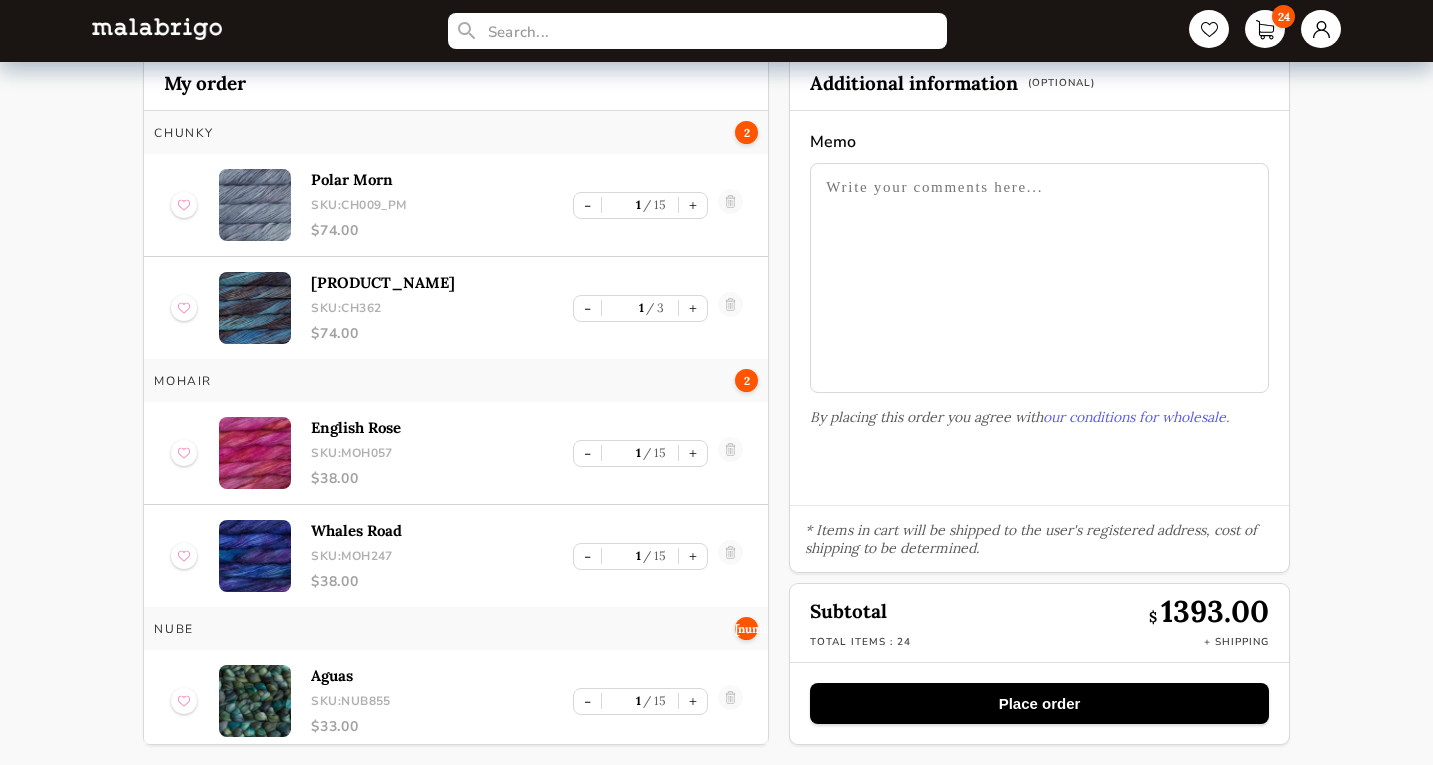 click on "Place order" at bounding box center (1039, 703) 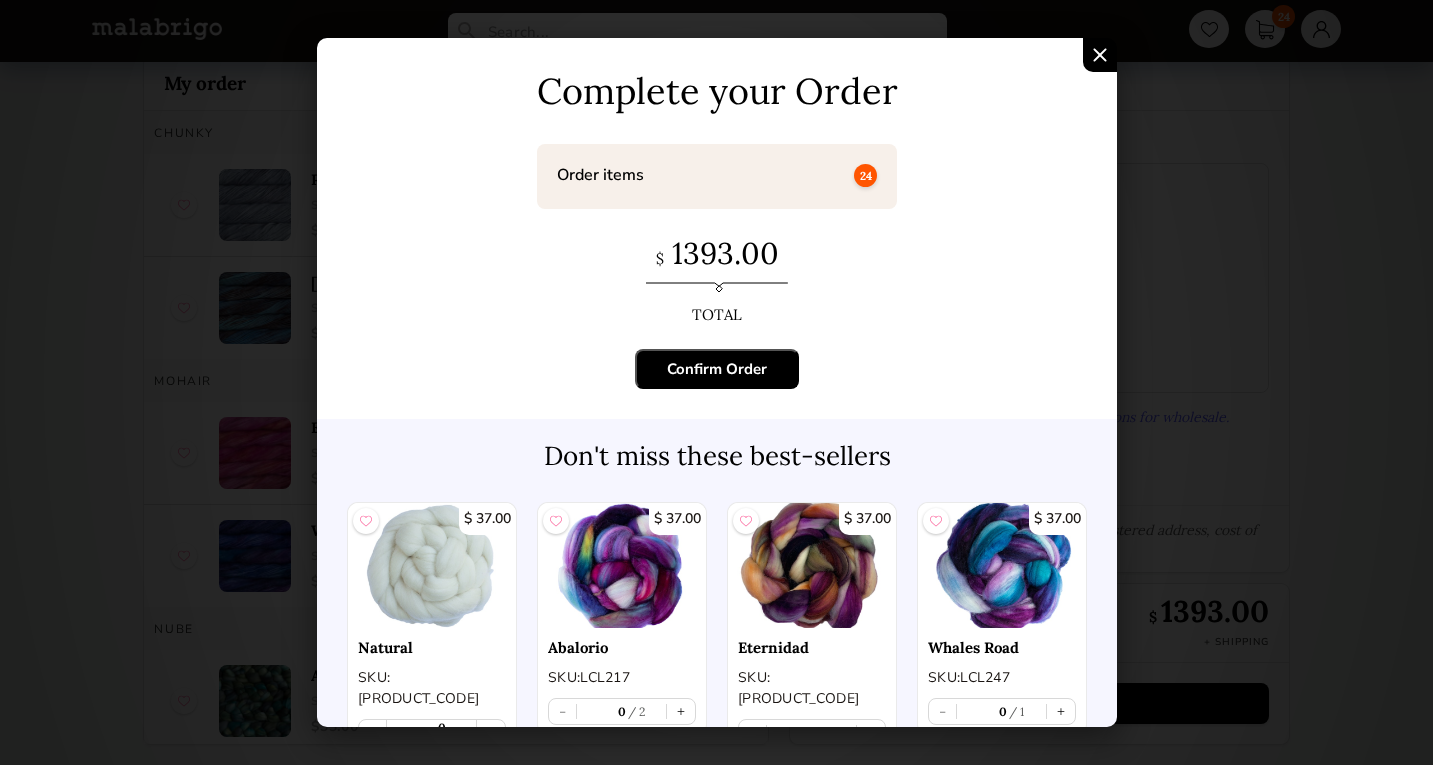 click on "Confirm Order" at bounding box center (717, 369) 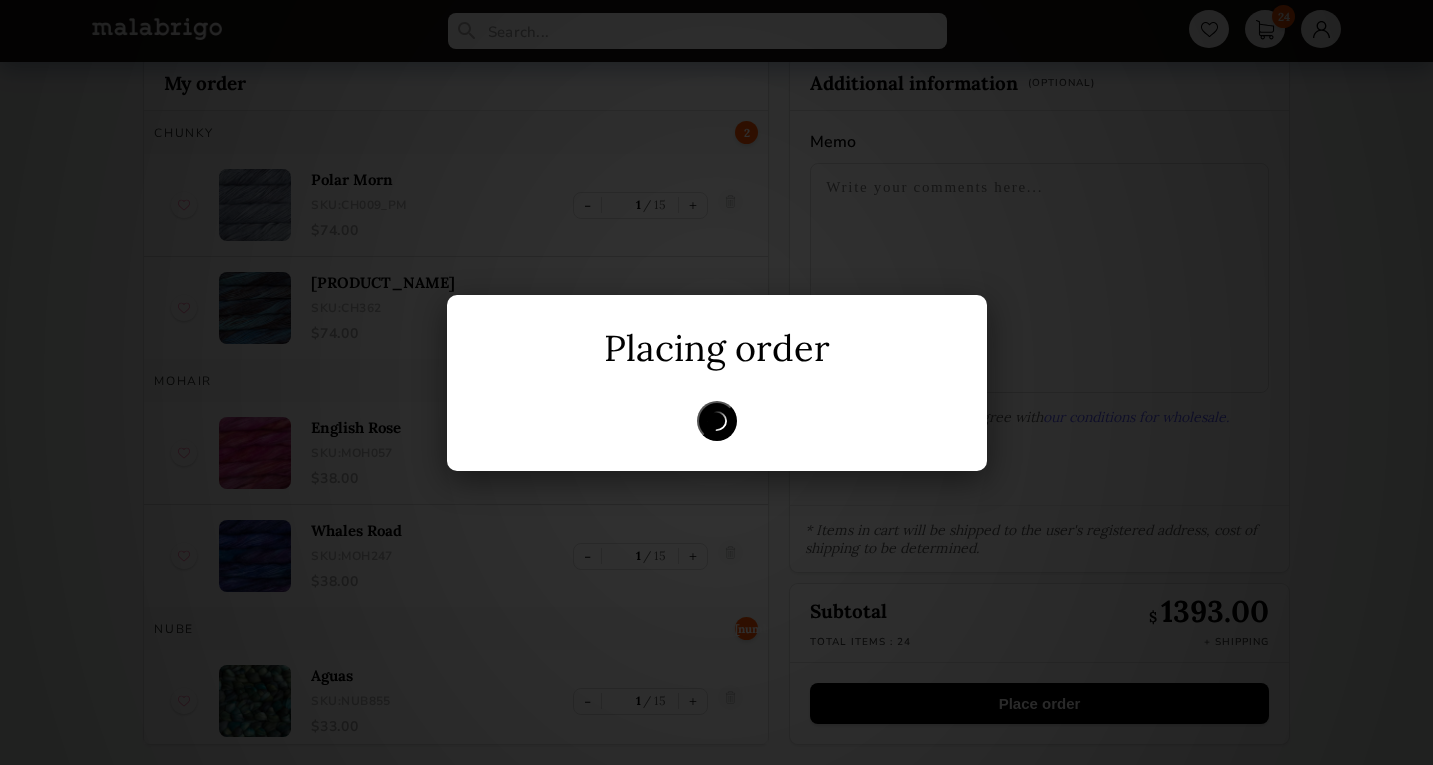scroll, scrollTop: 0, scrollLeft: 0, axis: both 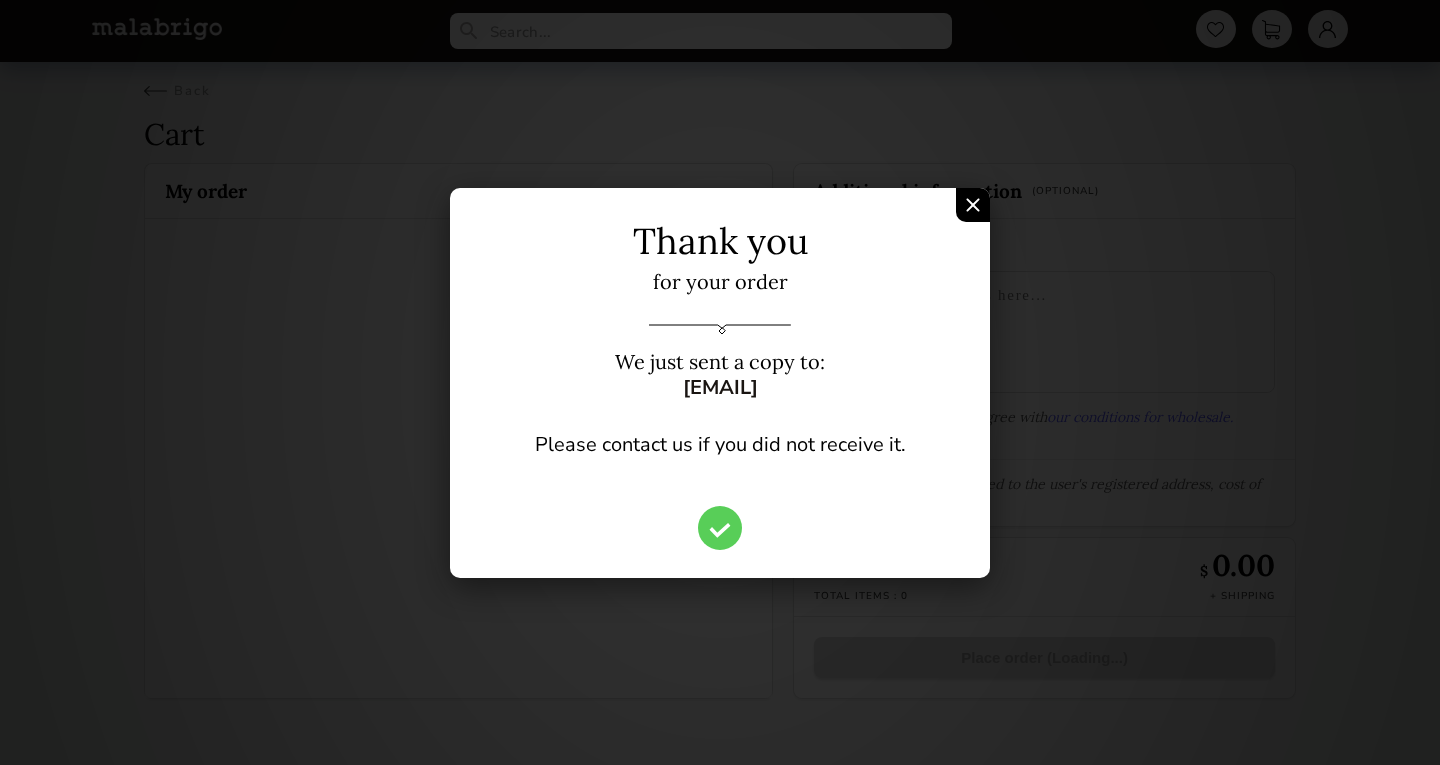 click at bounding box center [973, 205] 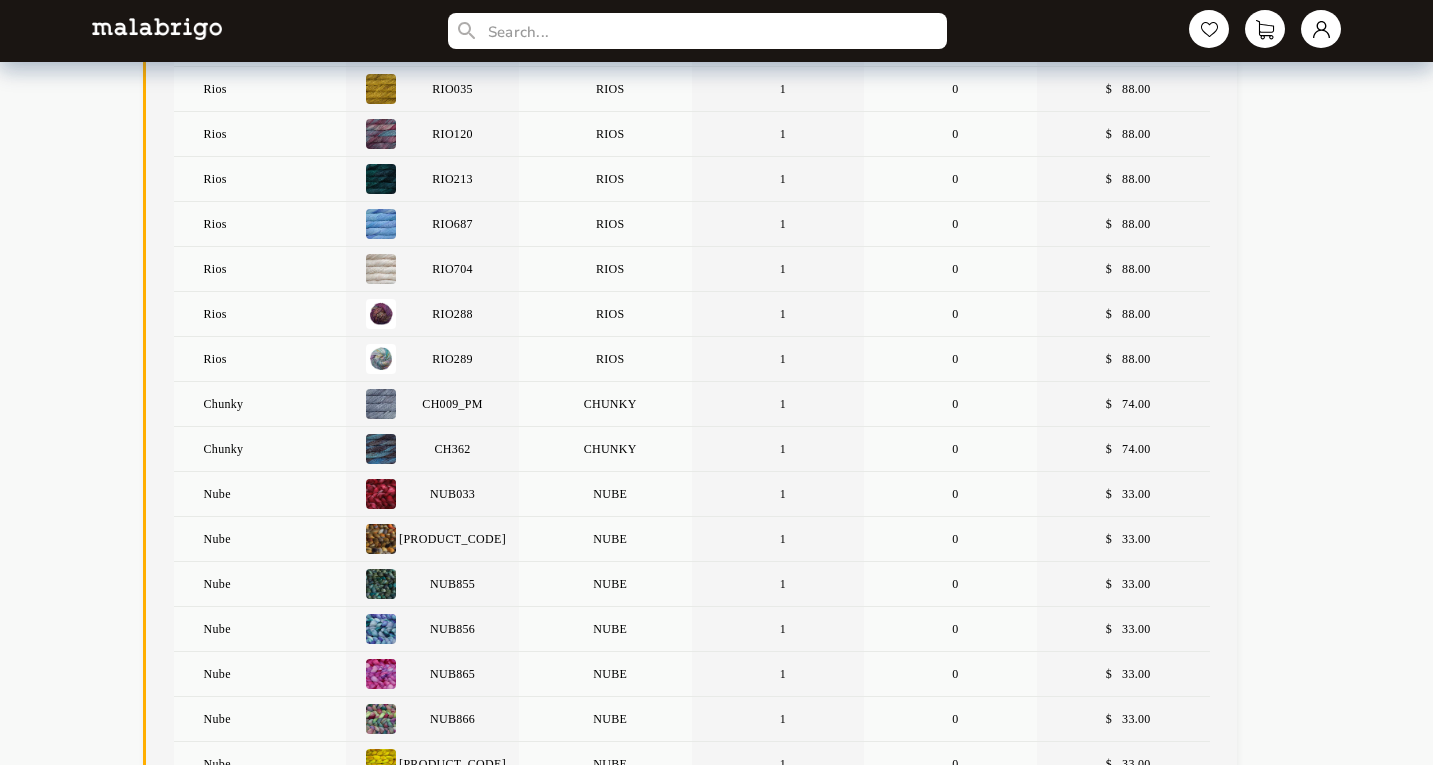 scroll, scrollTop: 100, scrollLeft: 0, axis: vertical 